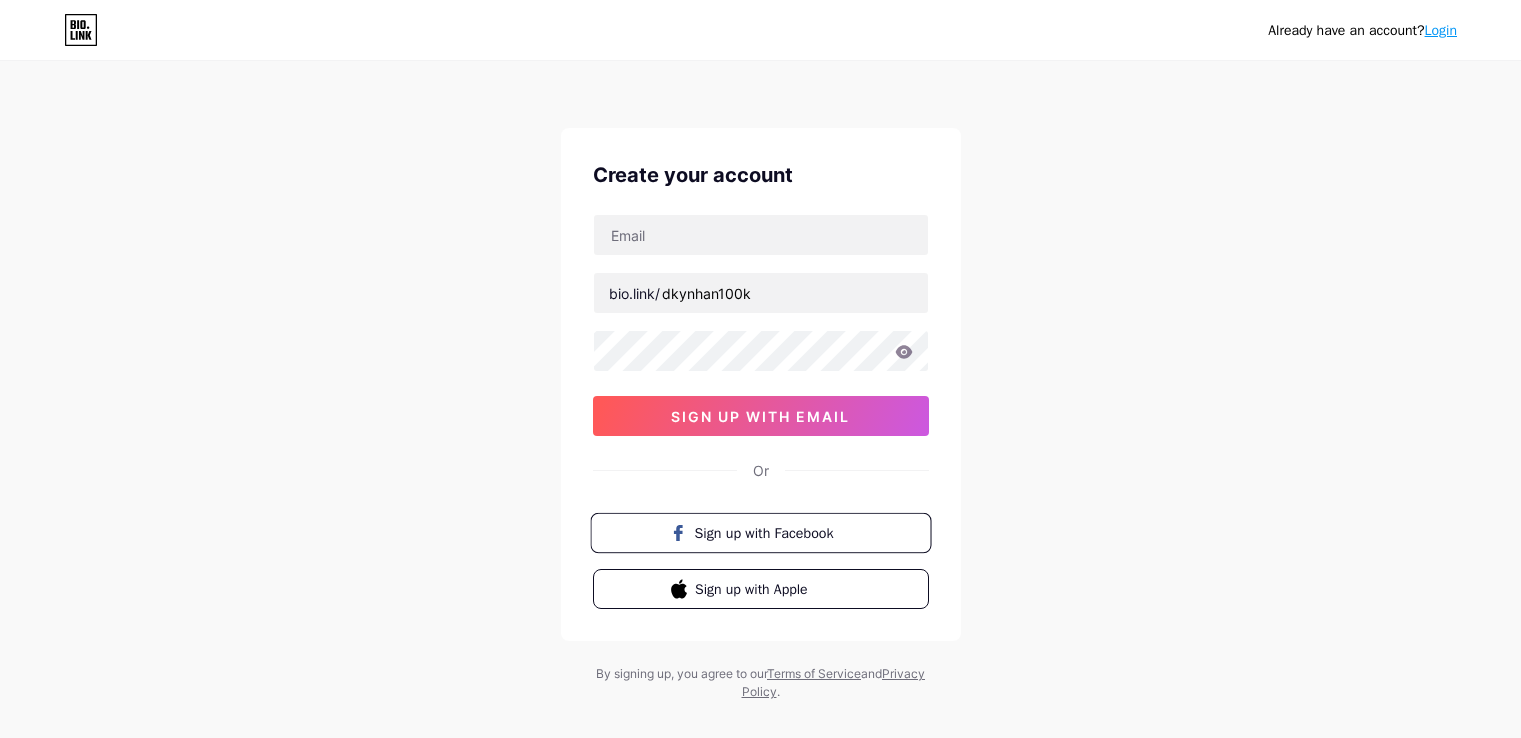 scroll, scrollTop: 0, scrollLeft: 0, axis: both 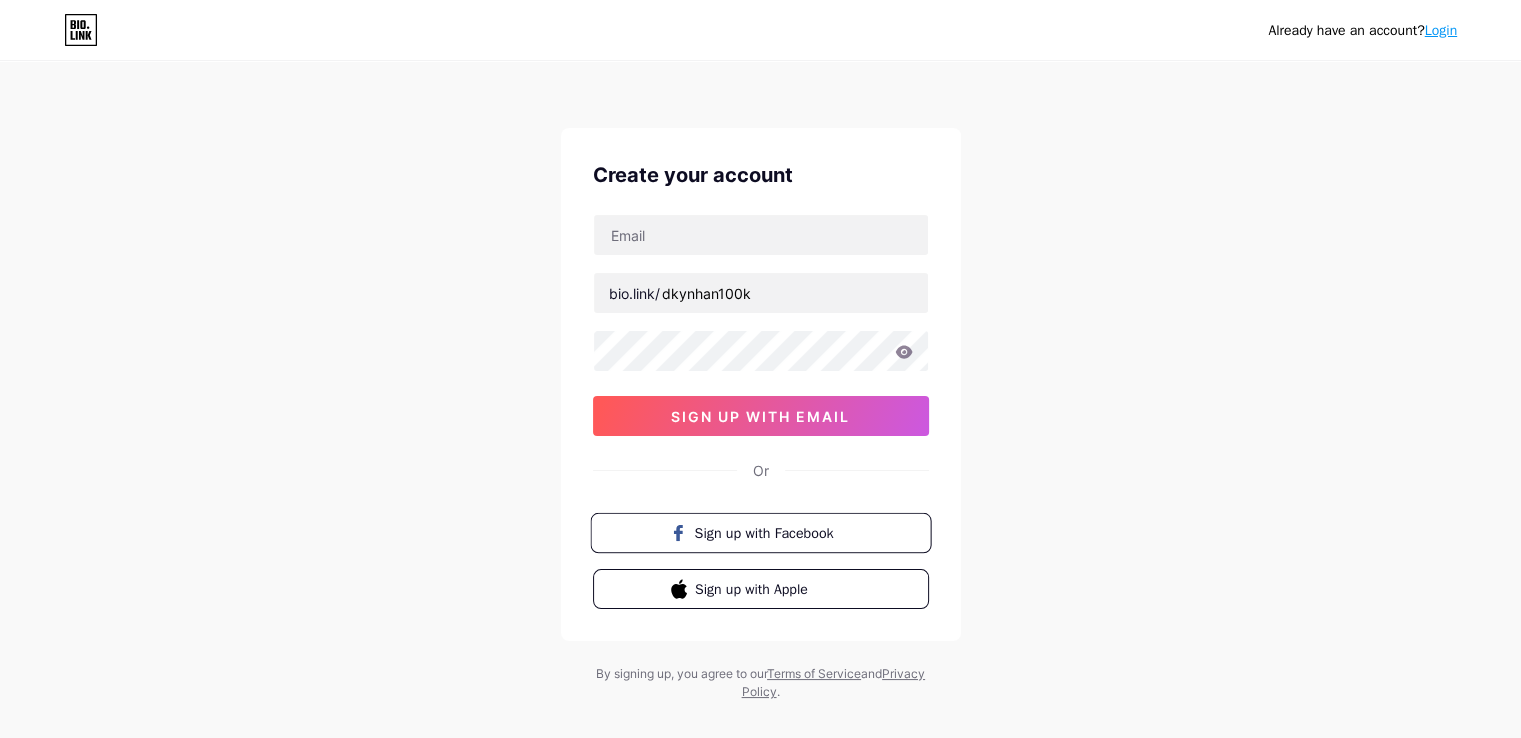 click on "Sign up with Facebook" at bounding box center (772, 532) 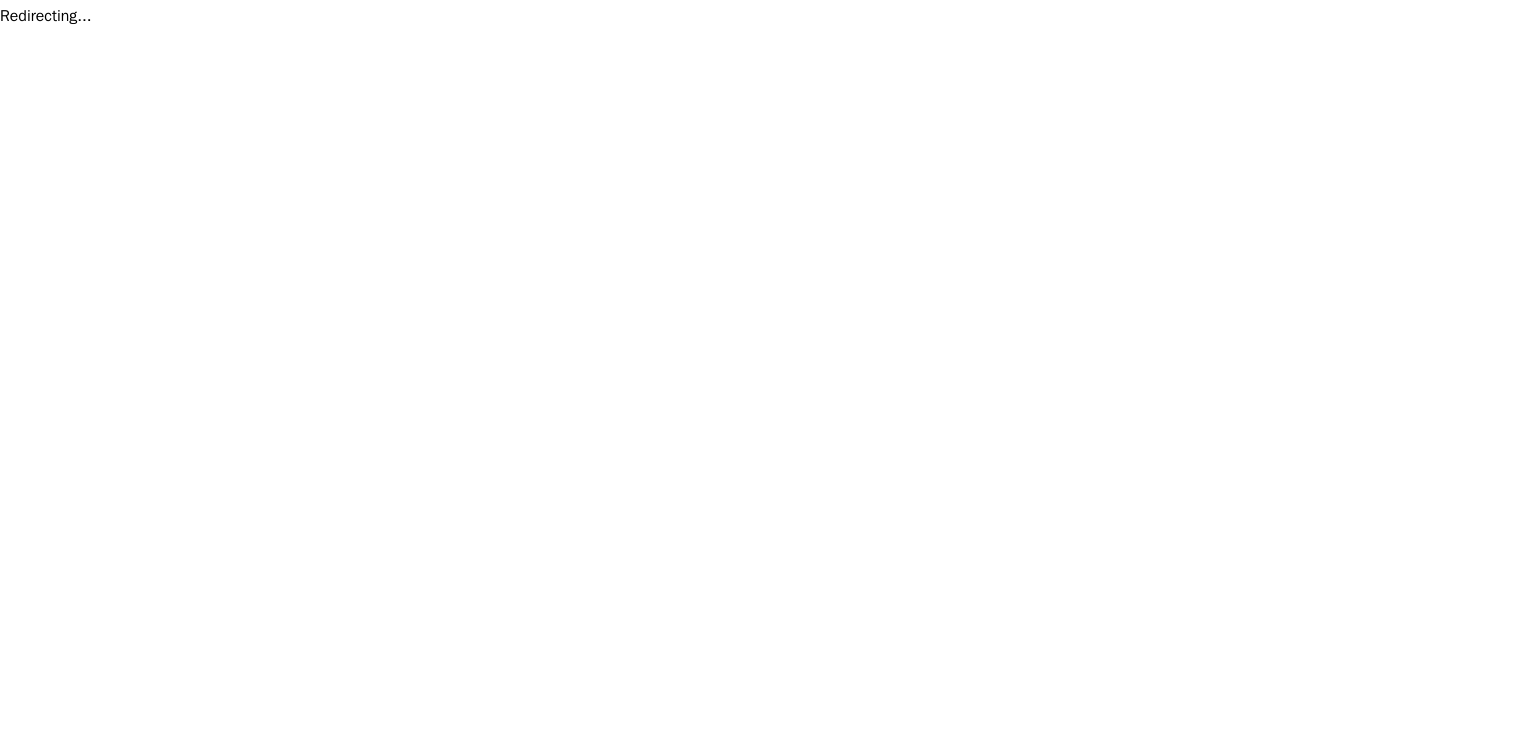 scroll, scrollTop: 0, scrollLeft: 0, axis: both 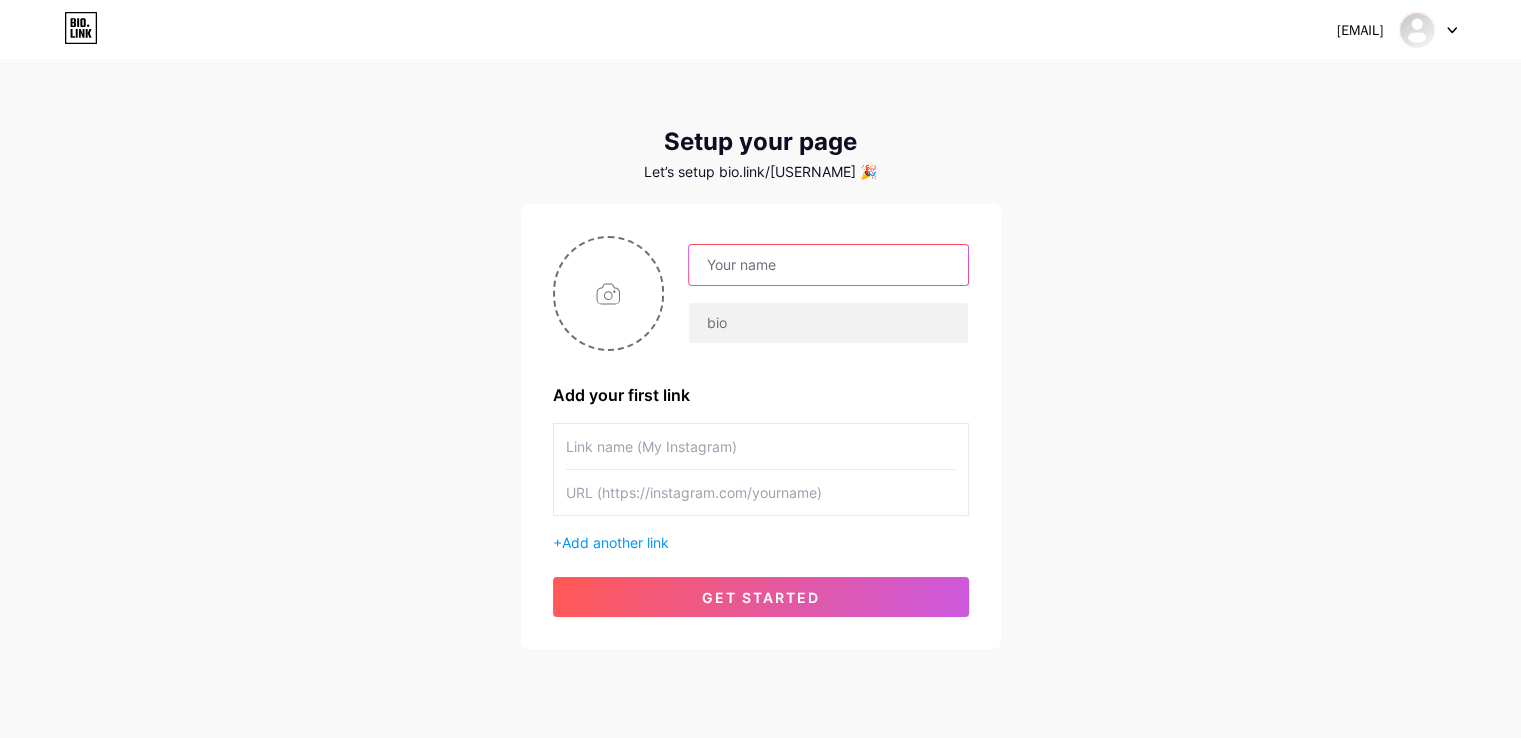 click at bounding box center [828, 265] 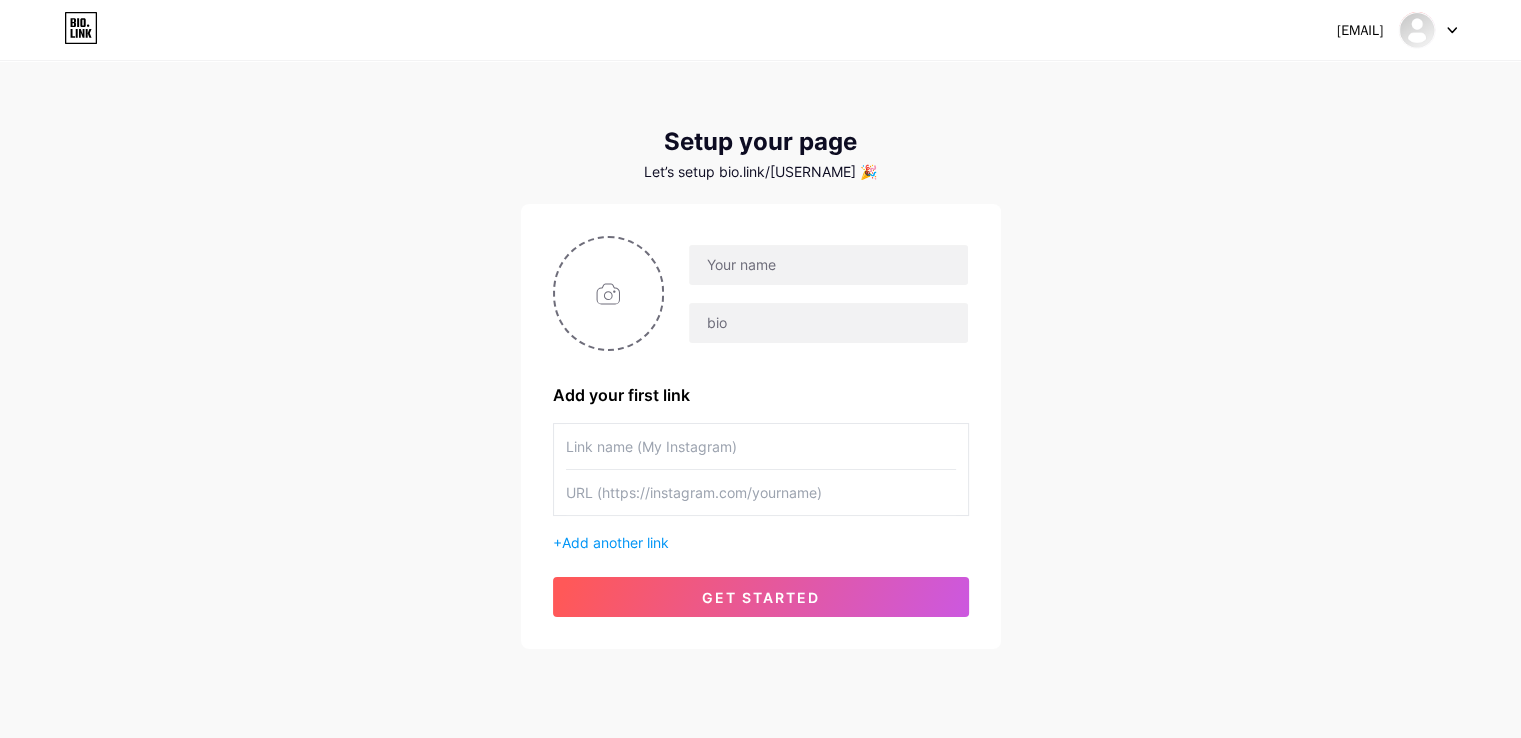 click on "[EMAIL]           Dashboard     Logout   Setup your page   Let’s setup bio.link/[USERNAME] 🎉                       Add your first link
+  Add another link     get started" at bounding box center [760, 356] 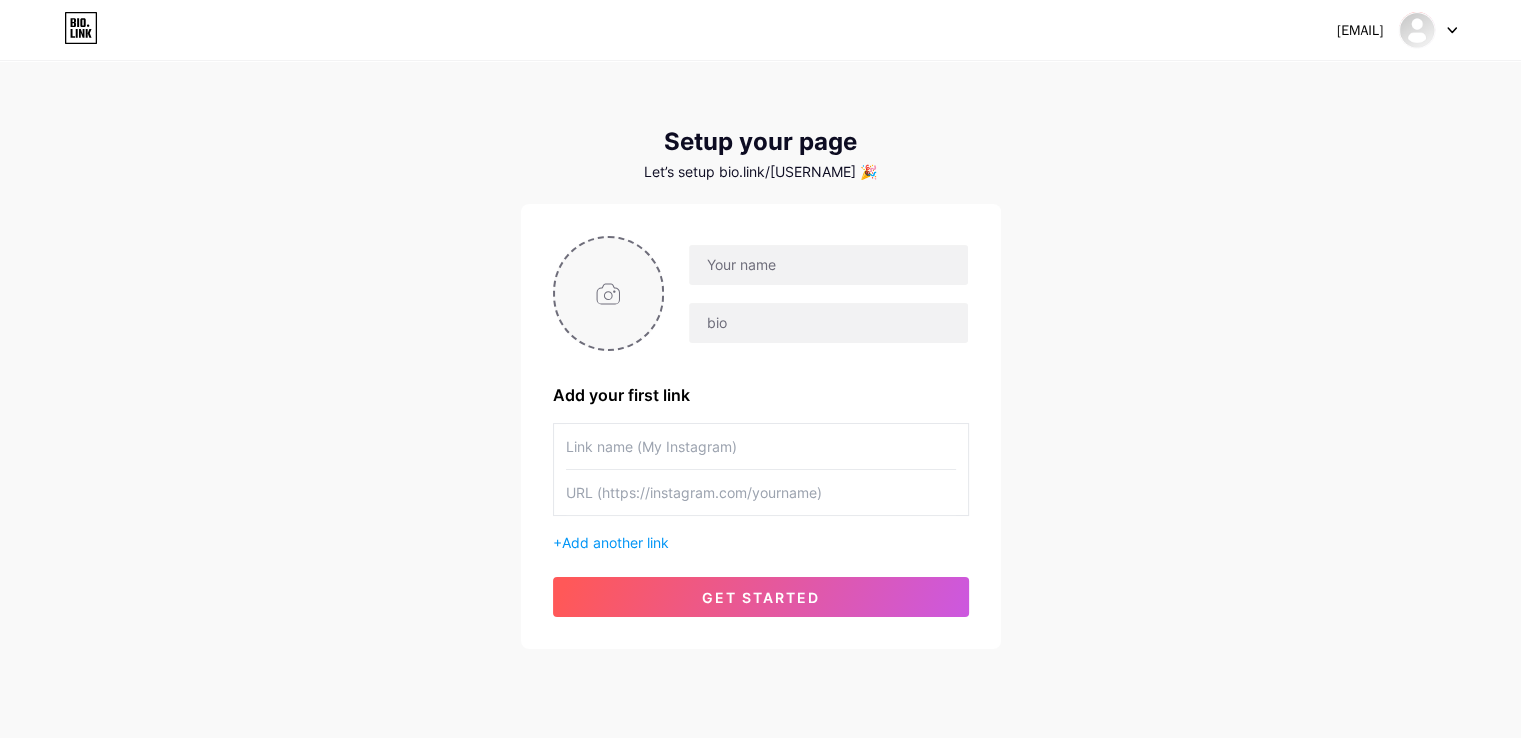 click at bounding box center (609, 293) 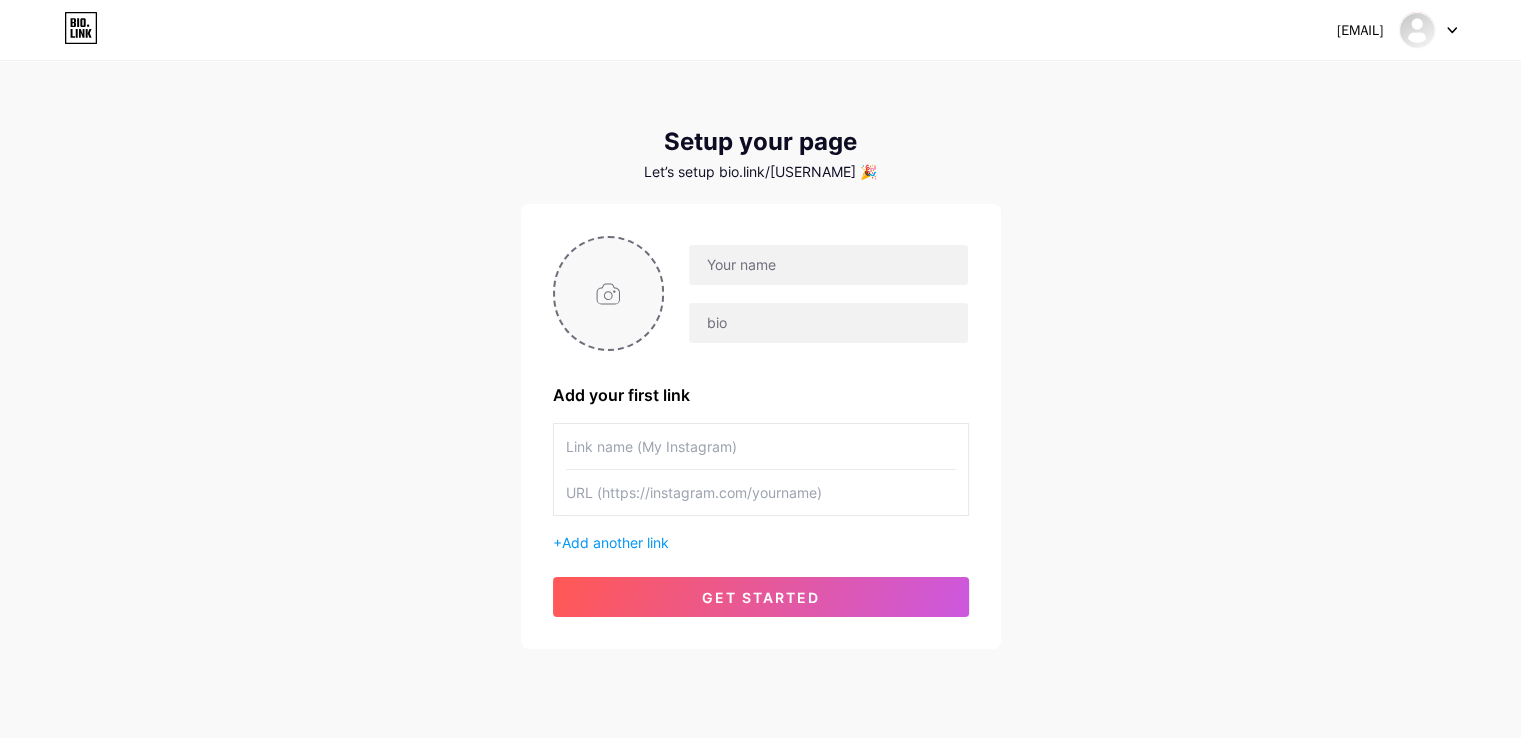 type on "C:\fakepath\photo_2025-06-27_16-00-31 (3).jpg" 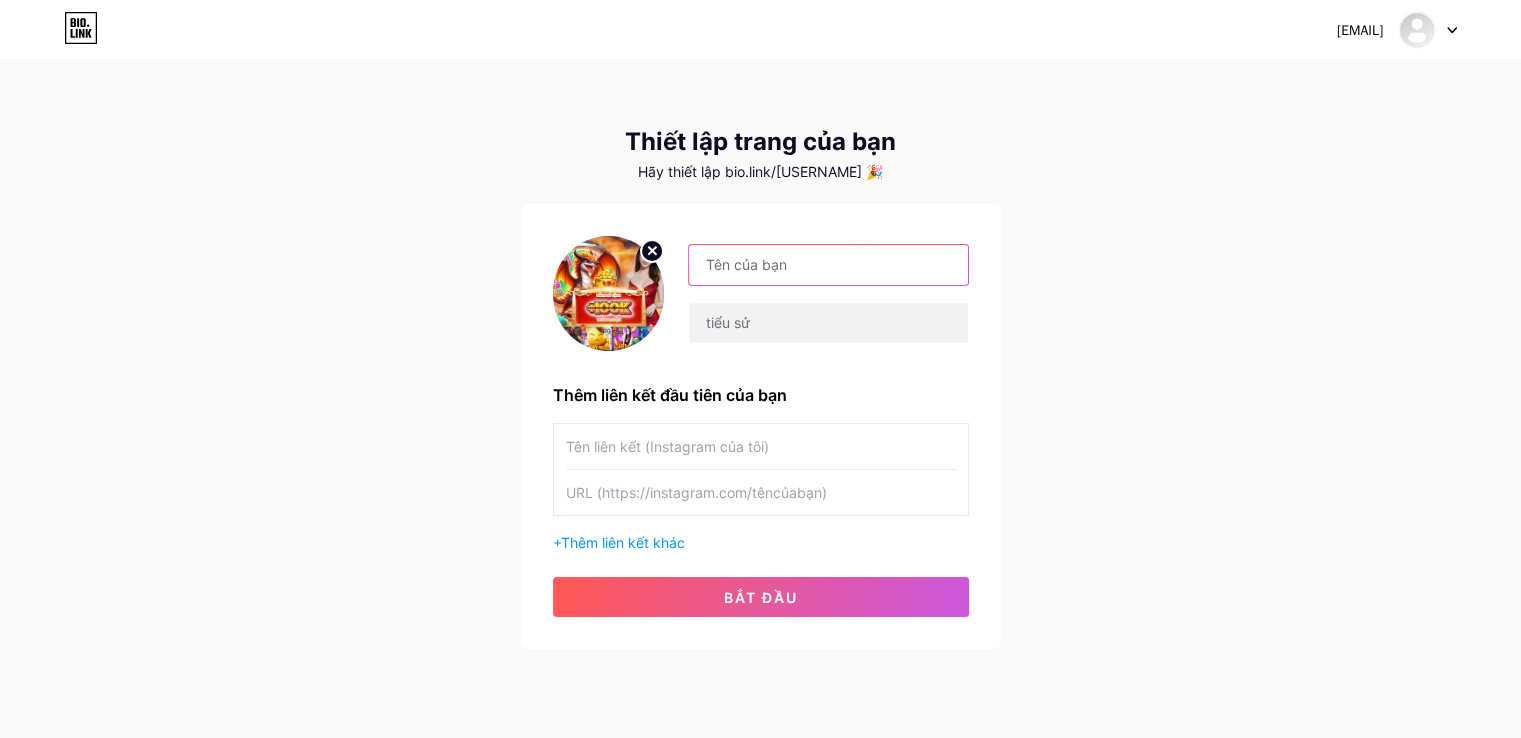 click at bounding box center (828, 265) 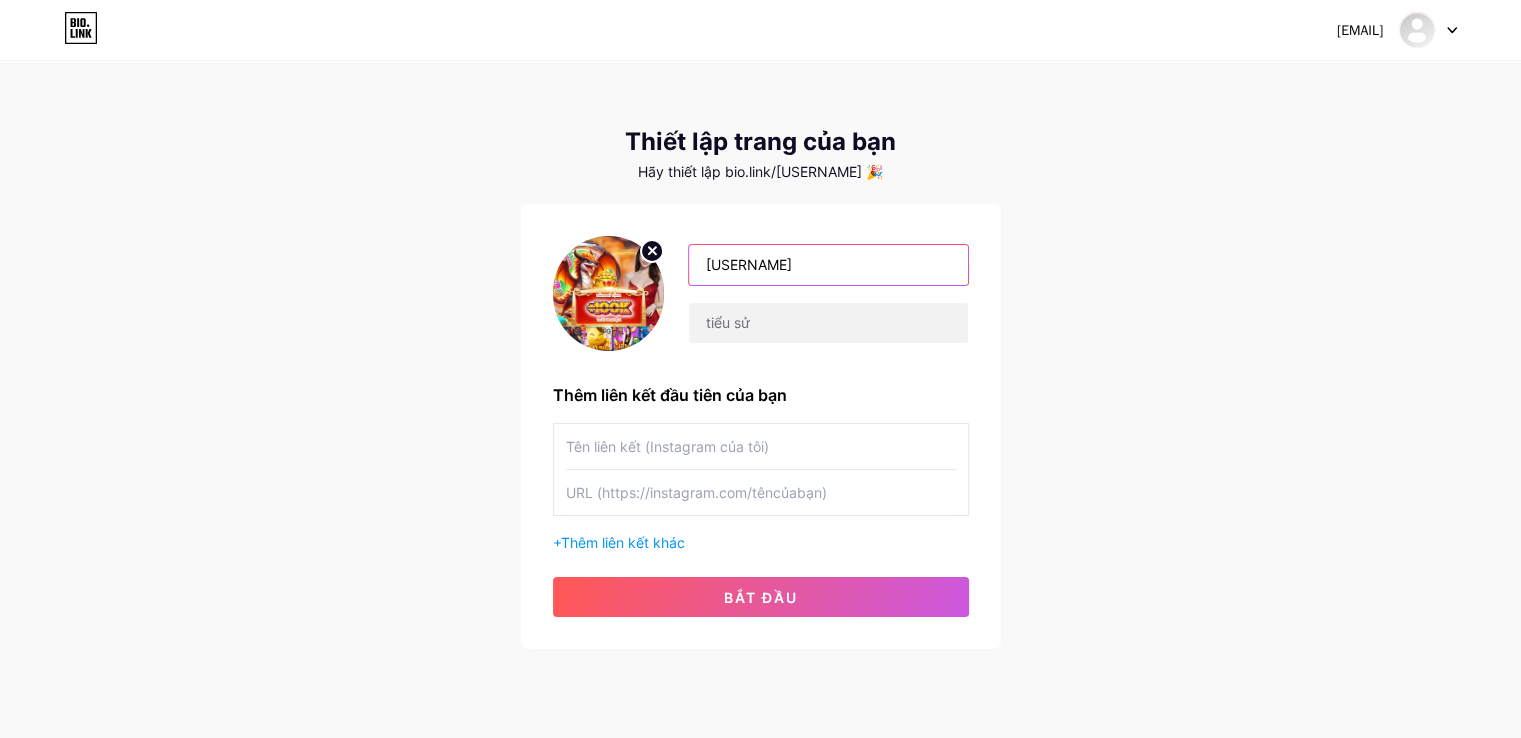 type on "[USERNAME]" 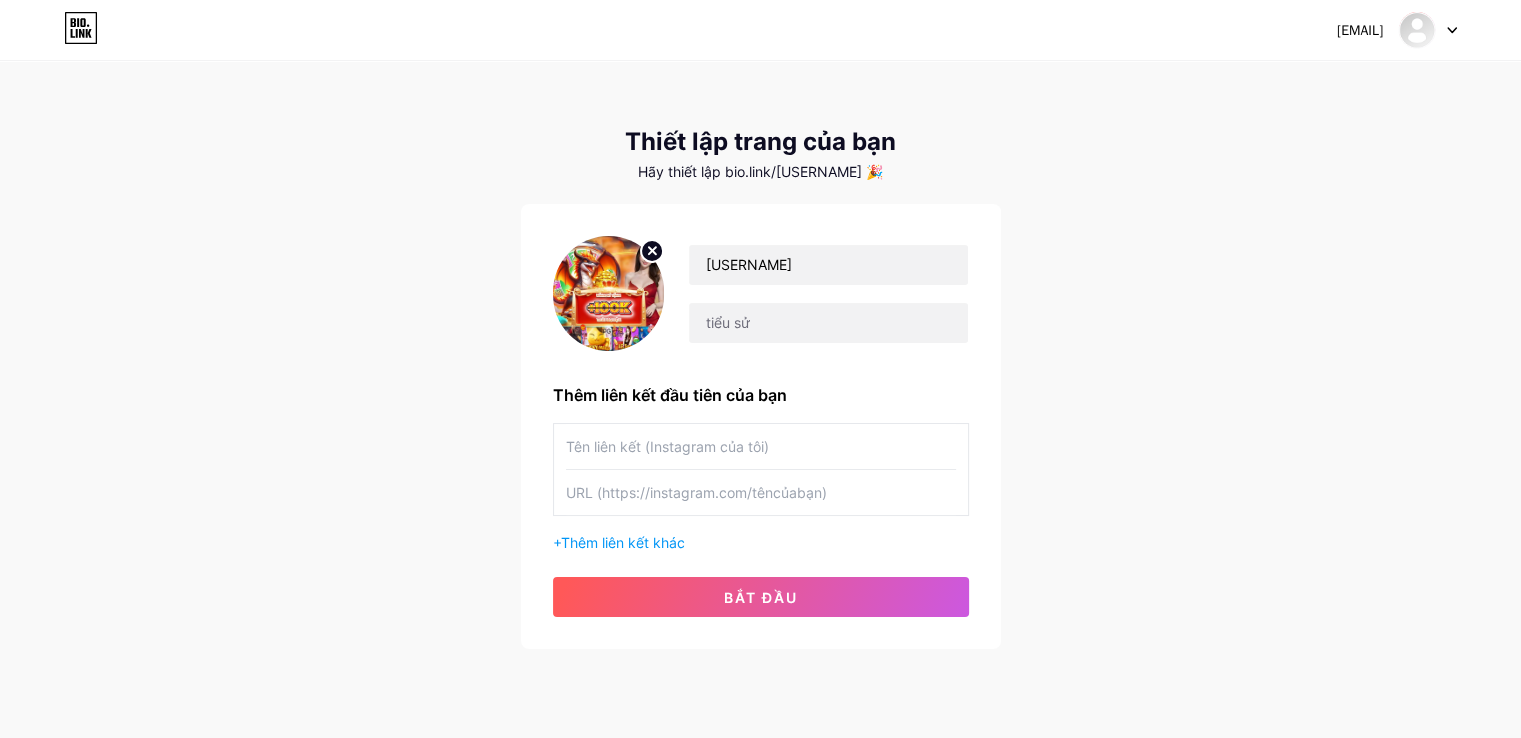 click at bounding box center [761, 446] 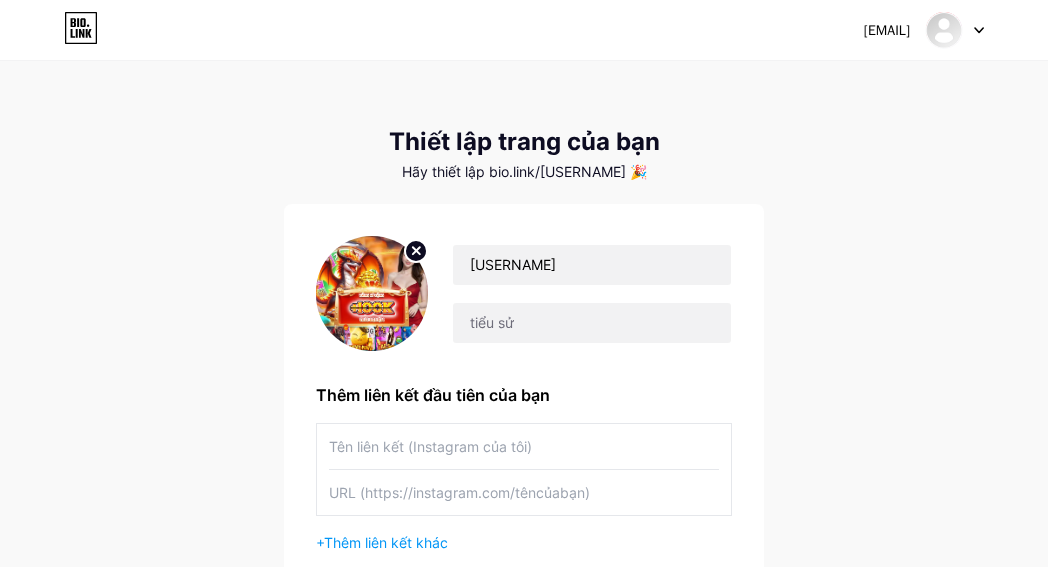 drag, startPoint x: 498, startPoint y: 37, endPoint x: 520, endPoint y: 36, distance: 22.022715 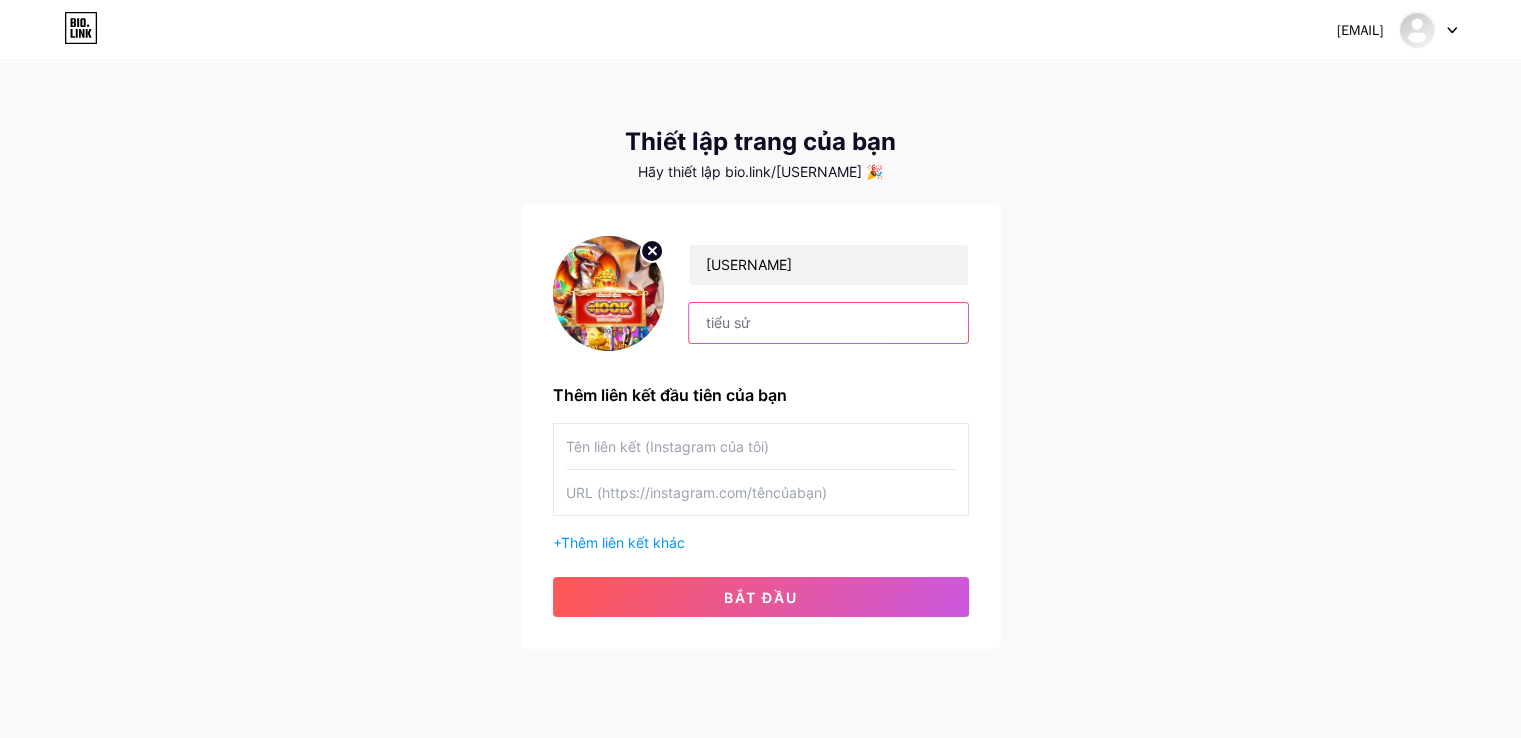 click at bounding box center (828, 323) 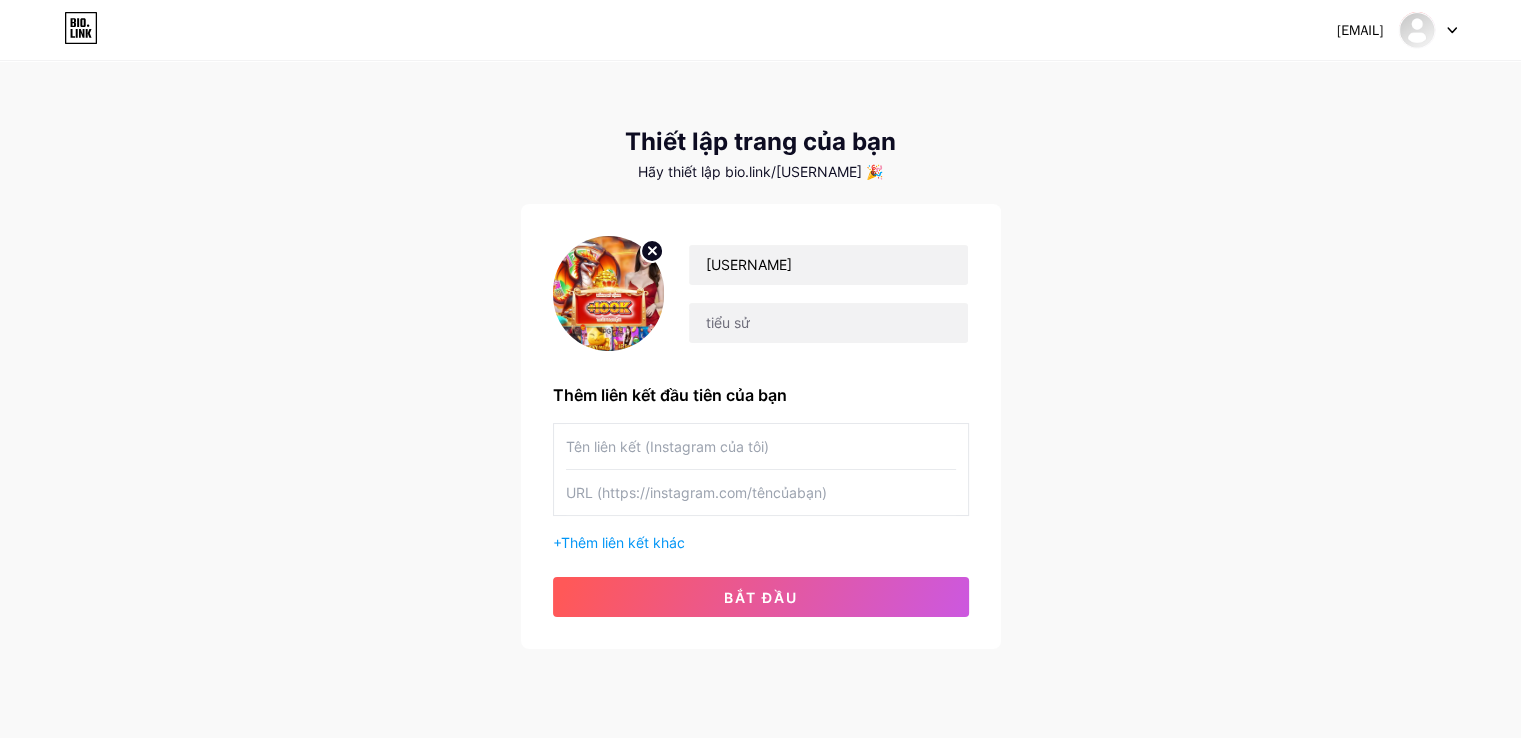 drag, startPoint x: 274, startPoint y: 433, endPoint x: 718, endPoint y: 436, distance: 444.01013 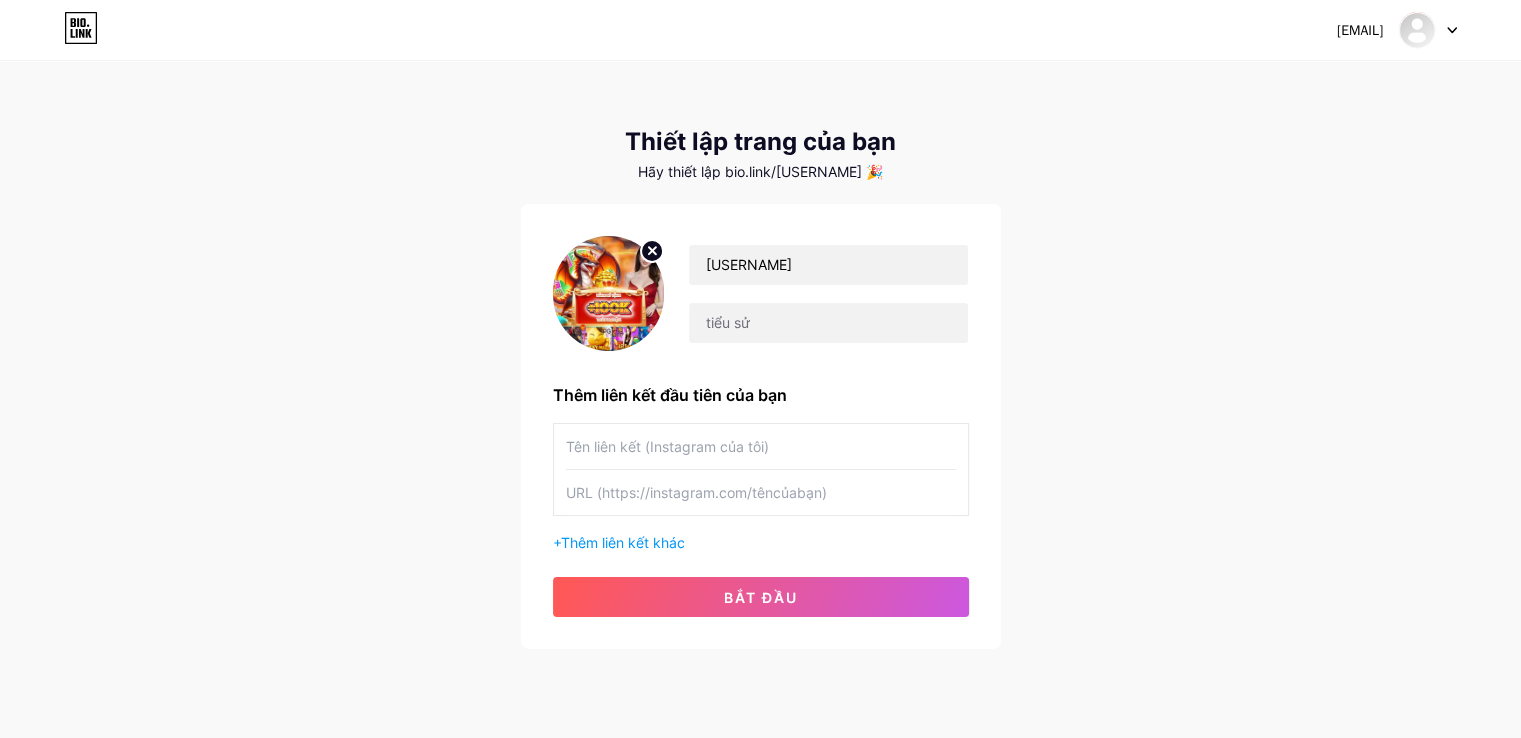 click on "[EMAIL]           Bảng điều khiển     Đăng xuất   Thiết lập trang của bạn   Hãy thiết lập bio.link/[USERNAME] 🎉               [USERNAME]         Thêm liên kết đầu tiên của bạn
+  Thêm liên kết khác     bắt đầu" at bounding box center (760, 356) 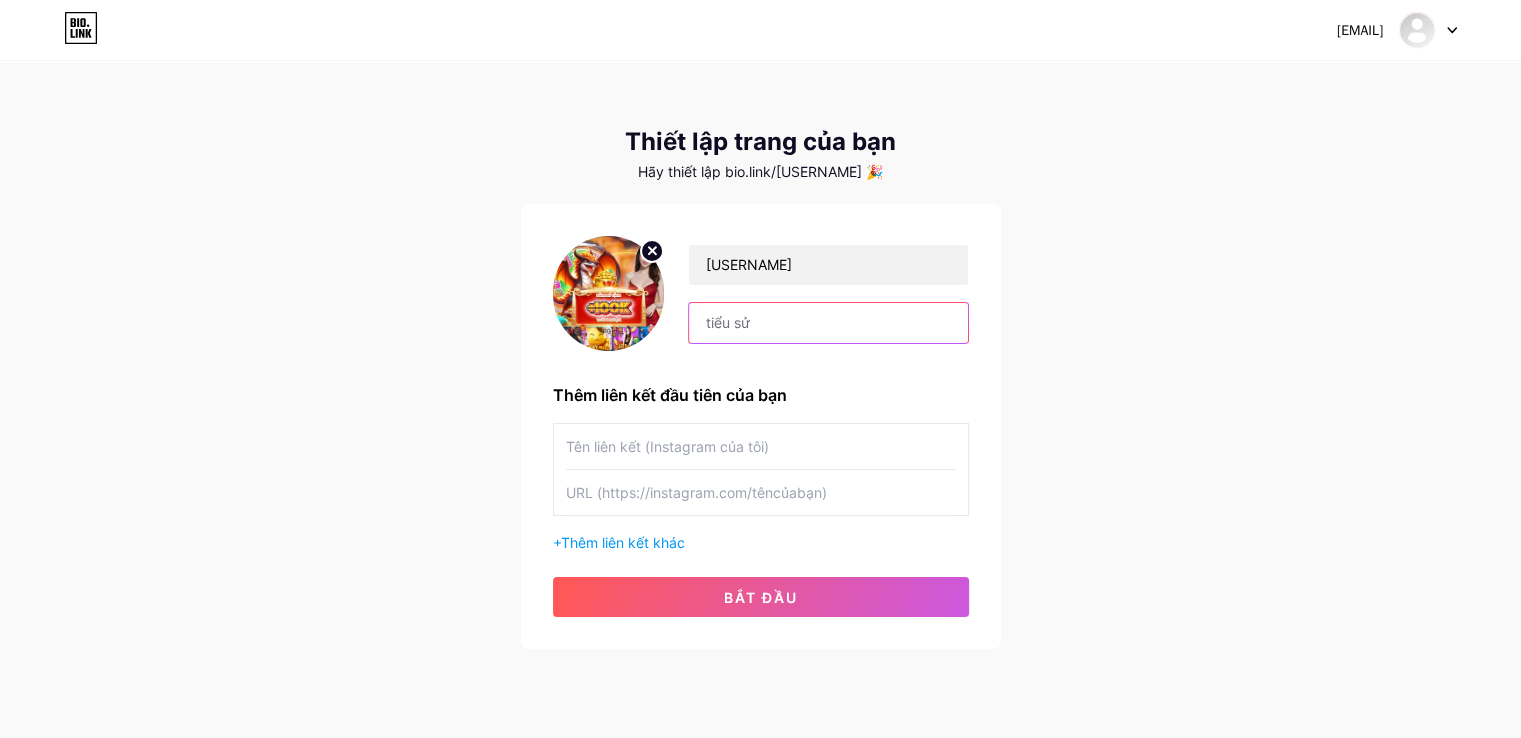 click at bounding box center [828, 323] 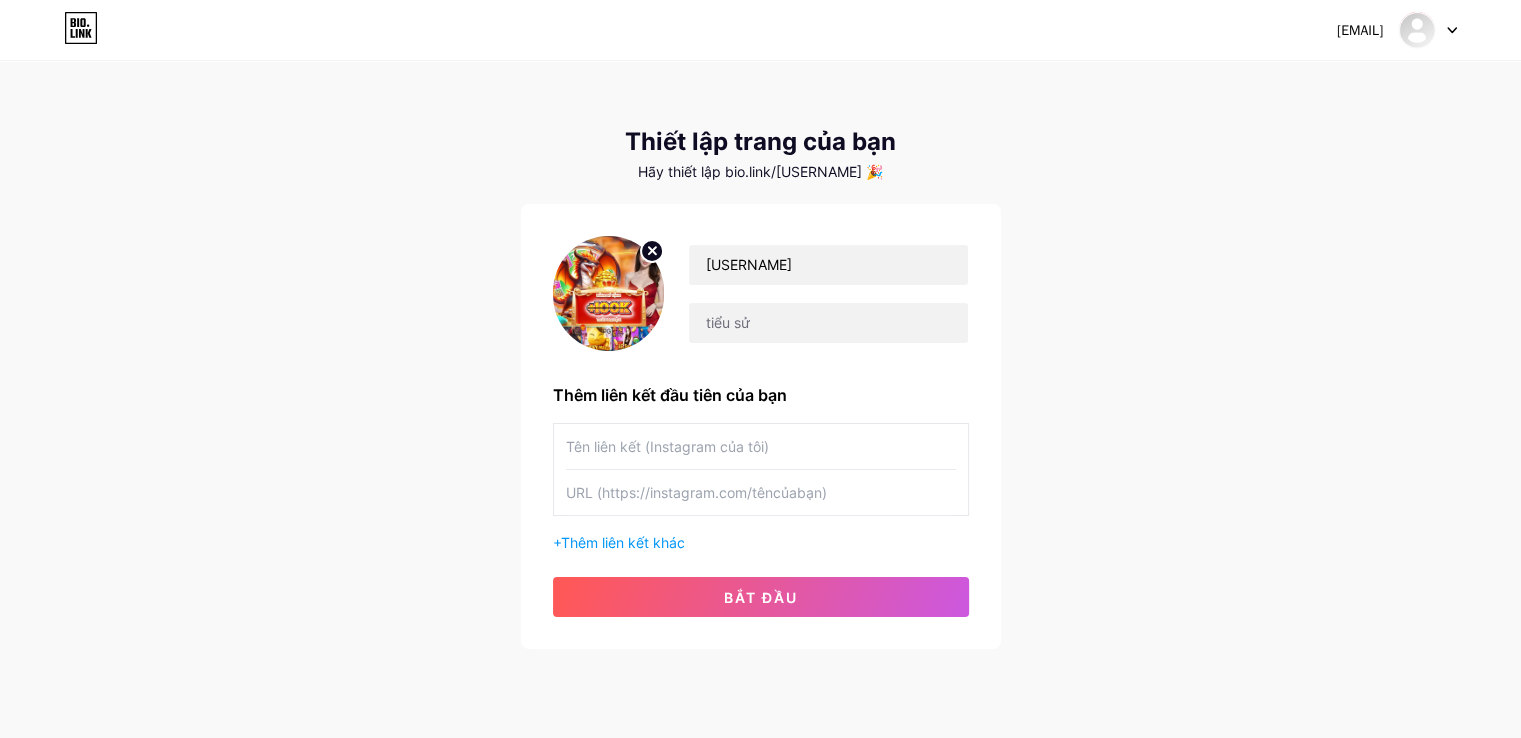 click at bounding box center (761, 446) 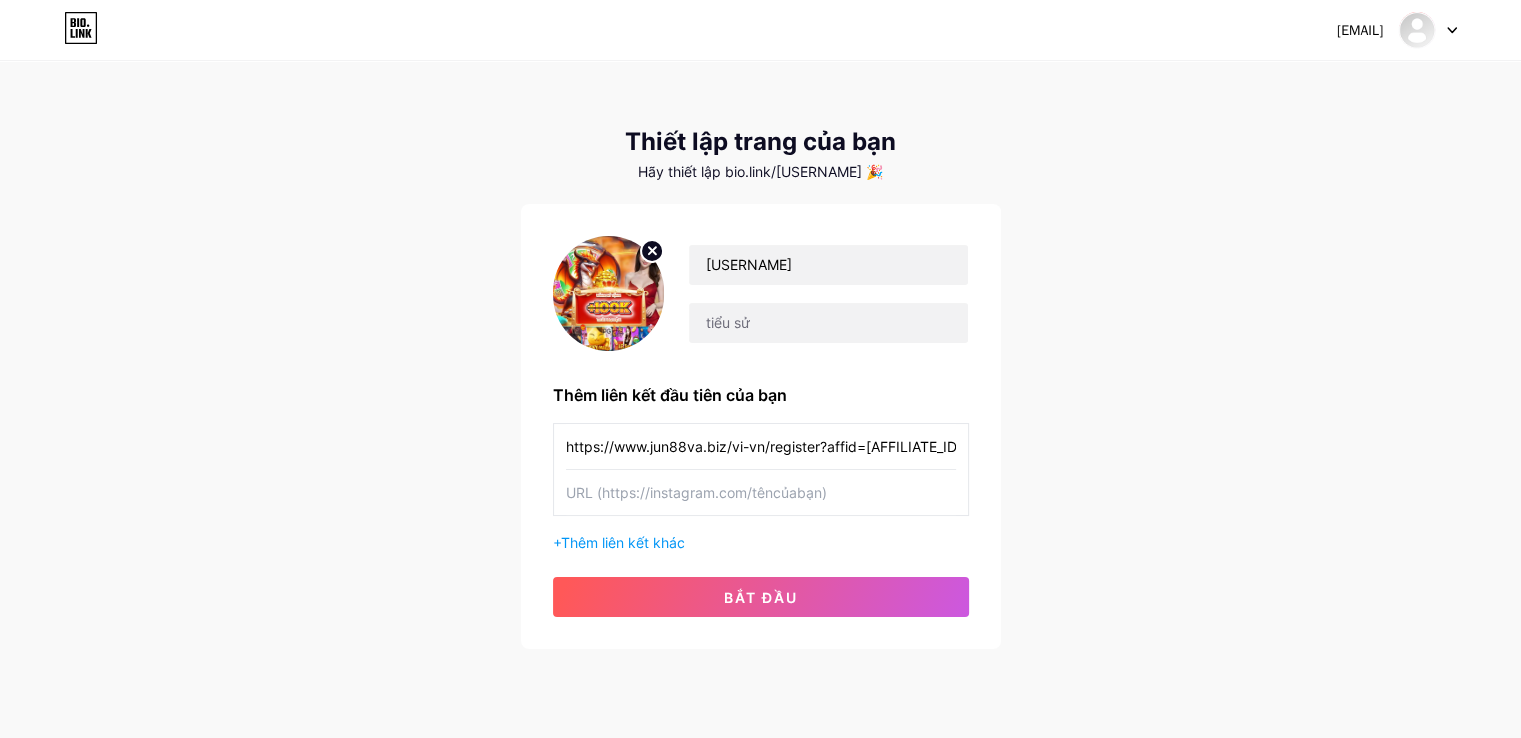type on "https://www.jun88va.biz/vi-vn/register?affid=[AFFILIATE_ID]" 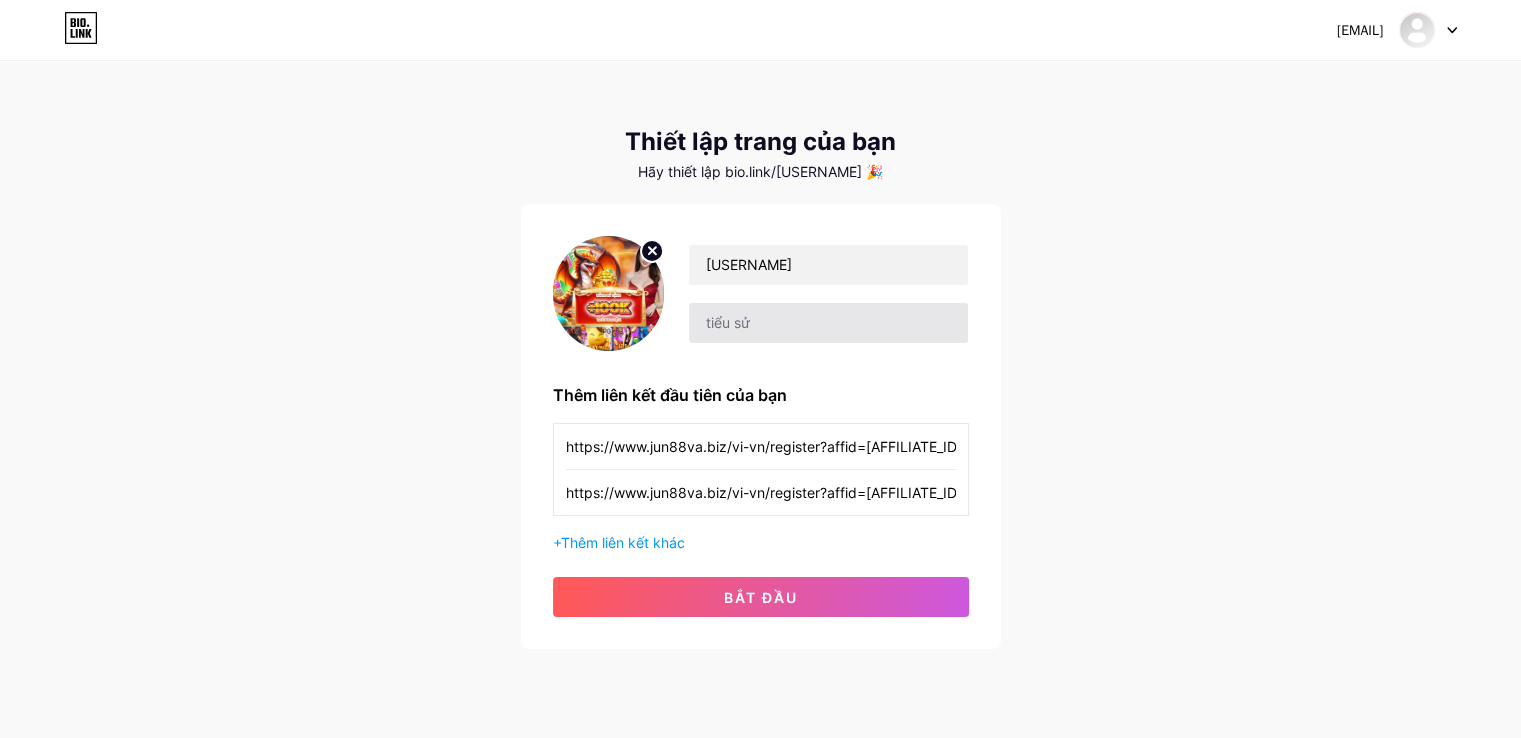 type on "https://www.jun88va.biz/vi-vn/register?affid=[AFFILIATE_ID]" 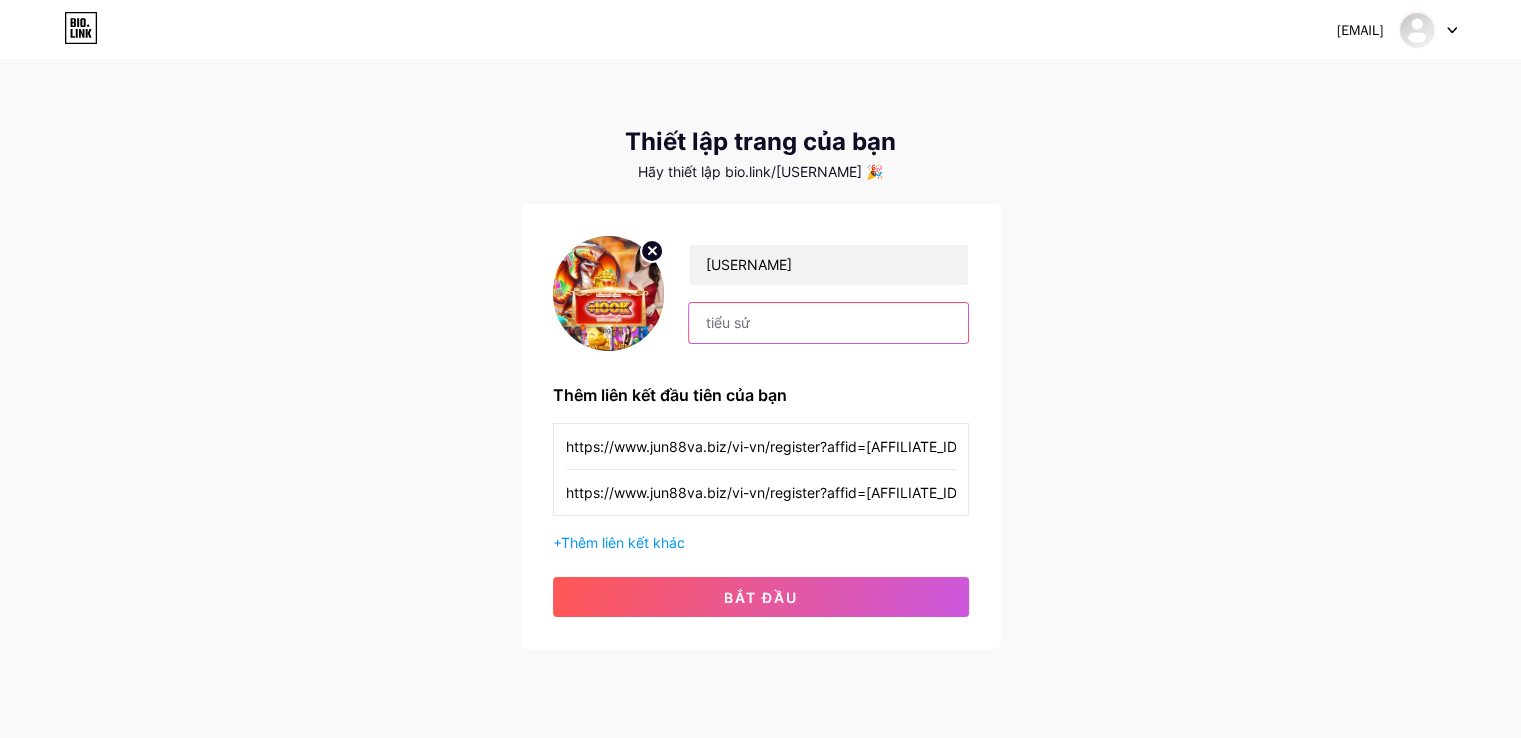 click at bounding box center [828, 323] 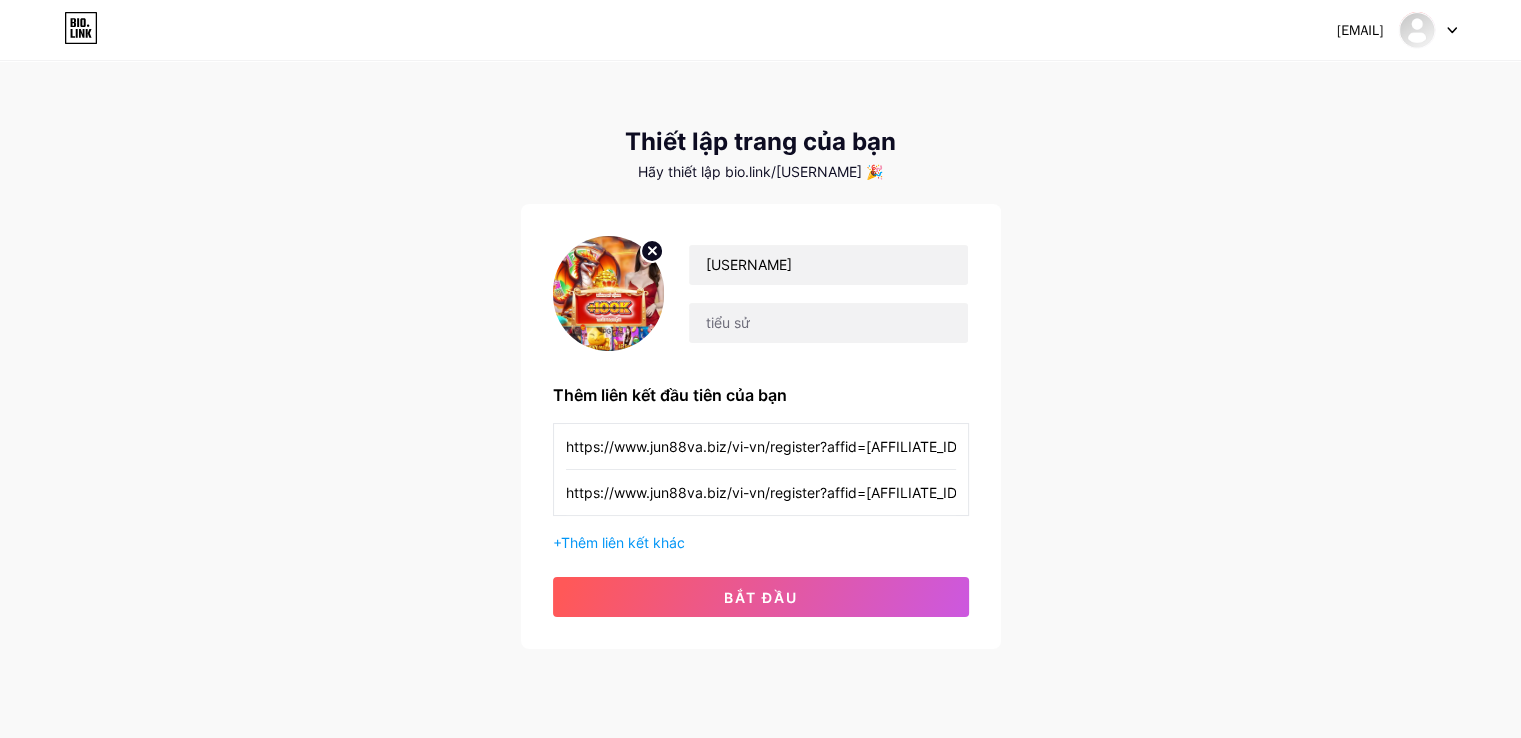 drag, startPoint x: 299, startPoint y: 285, endPoint x: 339, endPoint y: 302, distance: 43.462627 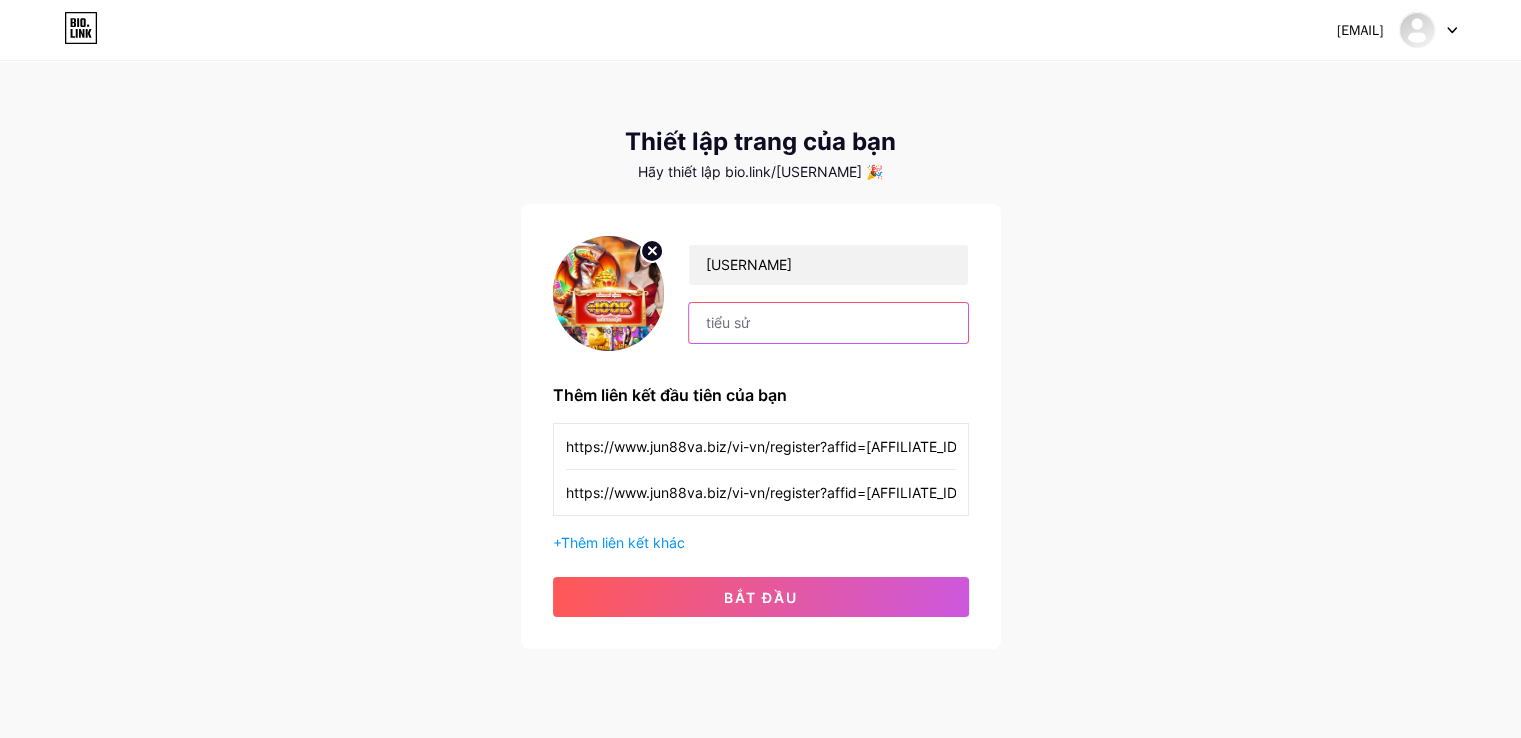 click at bounding box center (828, 323) 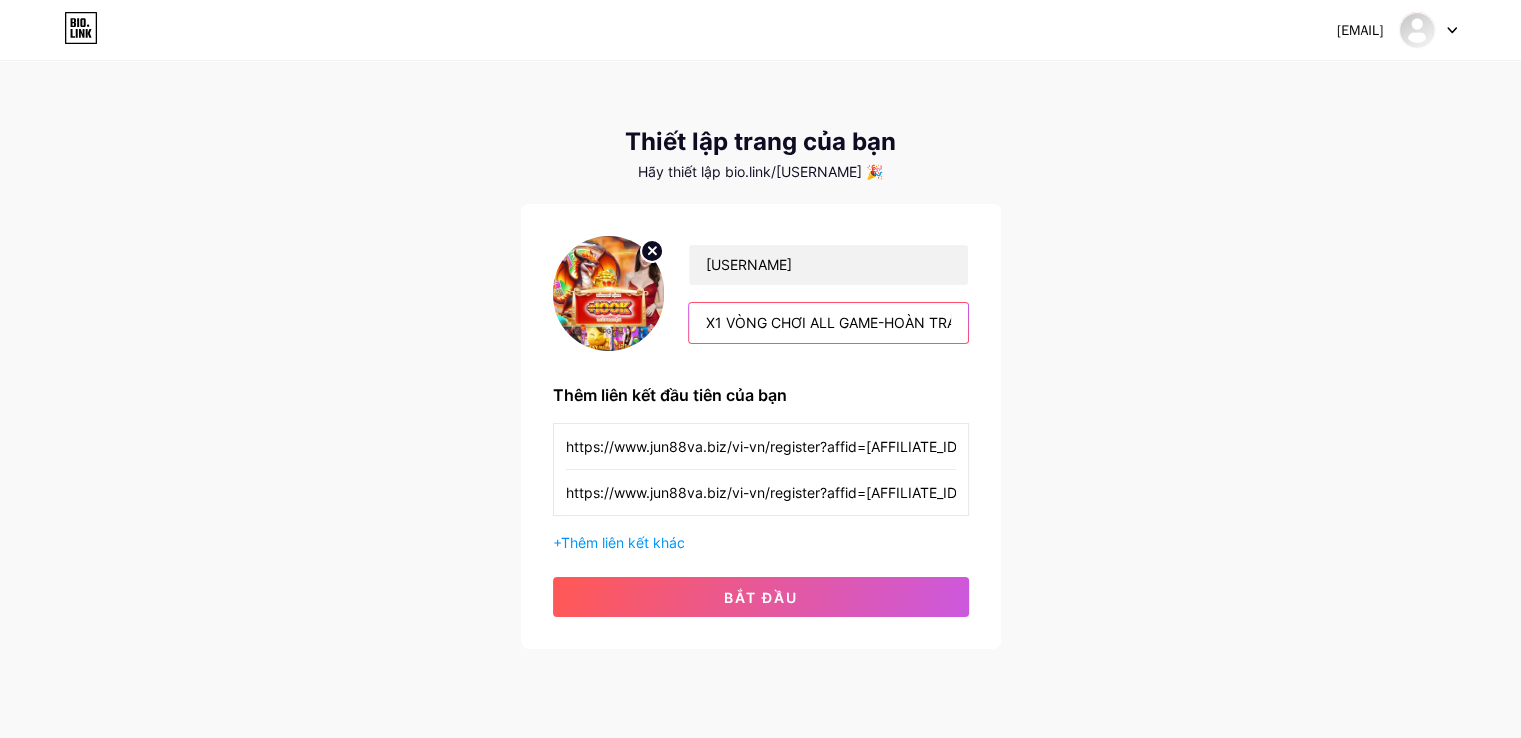 scroll, scrollTop: 0, scrollLeft: 103, axis: horizontal 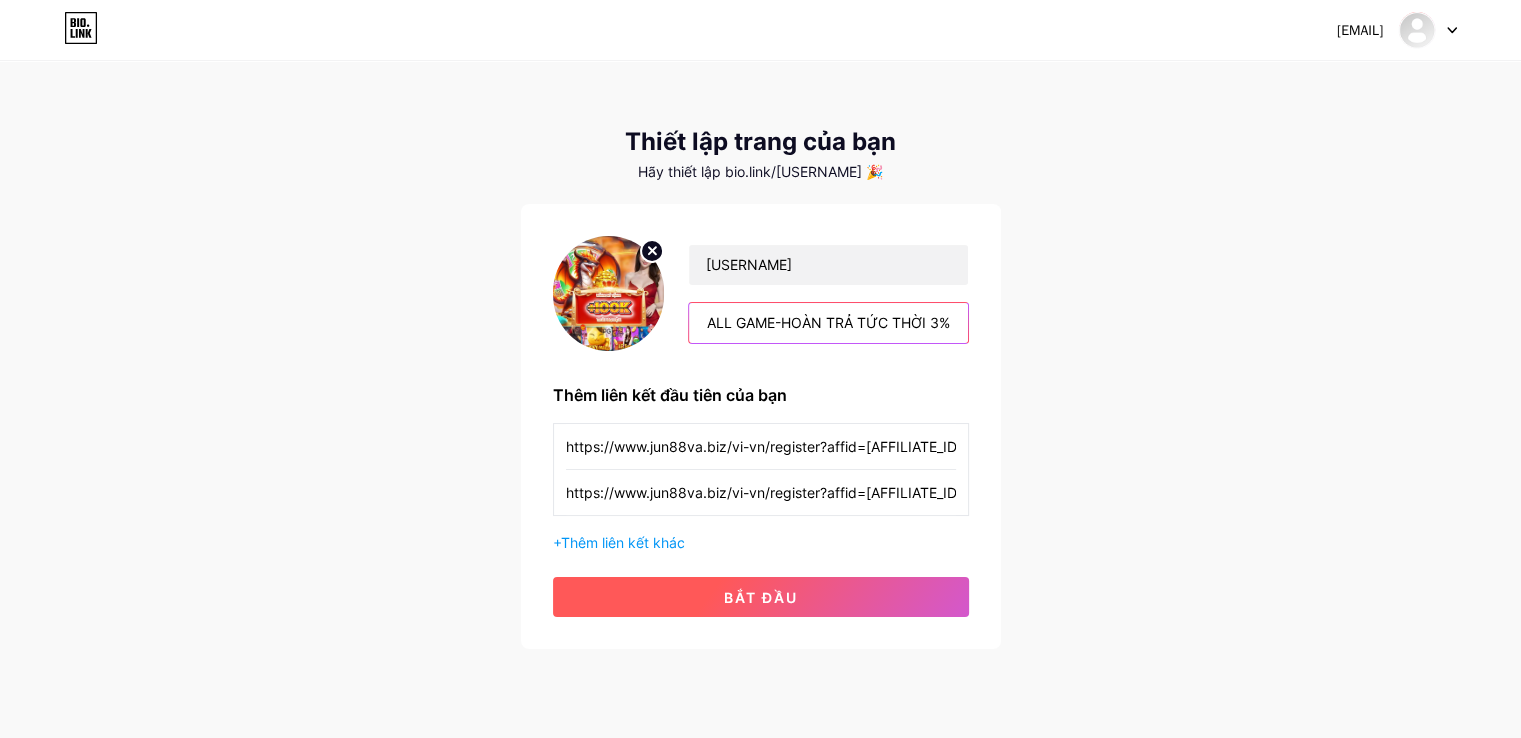 type on "X1 VÒNG CHƠI ALL GAME-HOÀN TRẢ TỨC THỜI 3%" 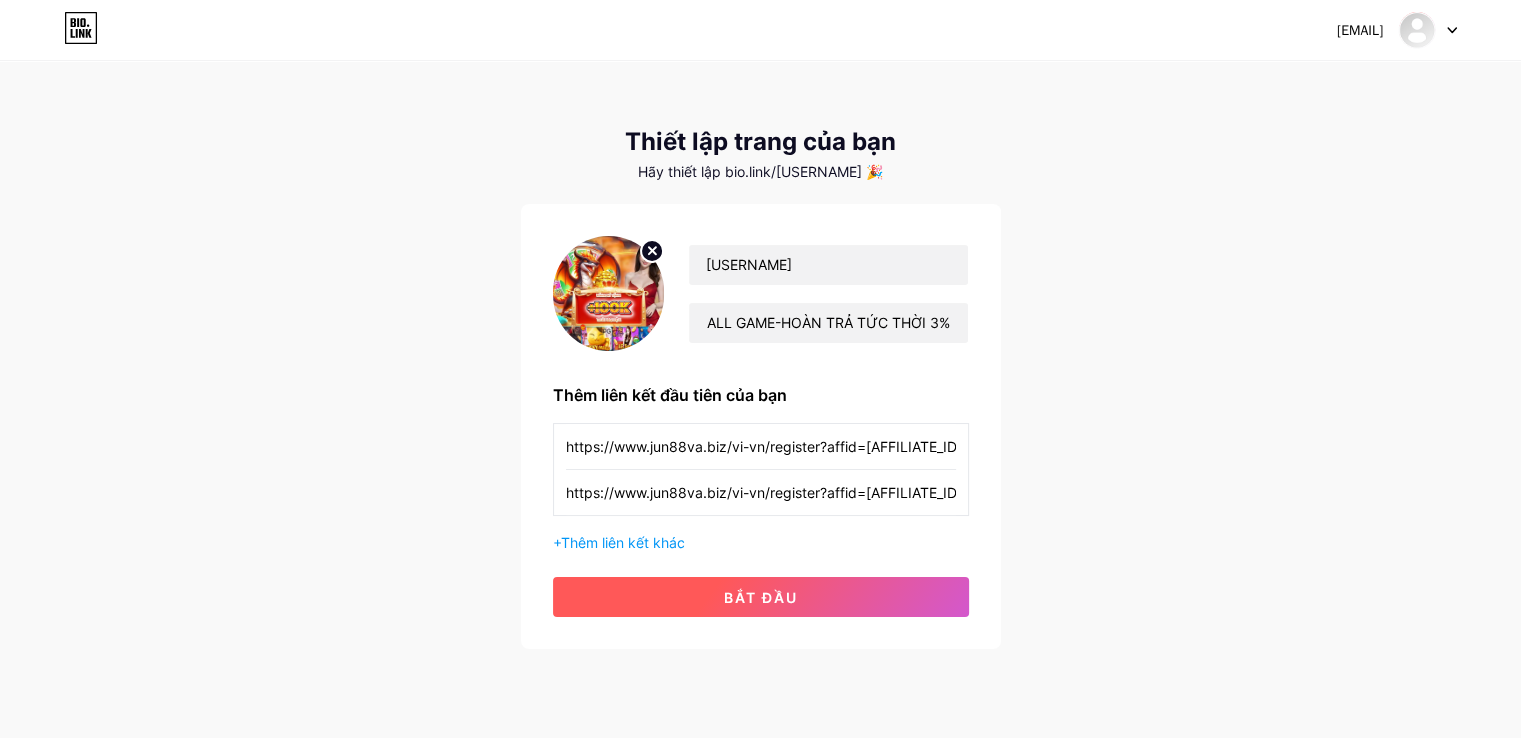 click on "bắt đầu" at bounding box center [761, 597] 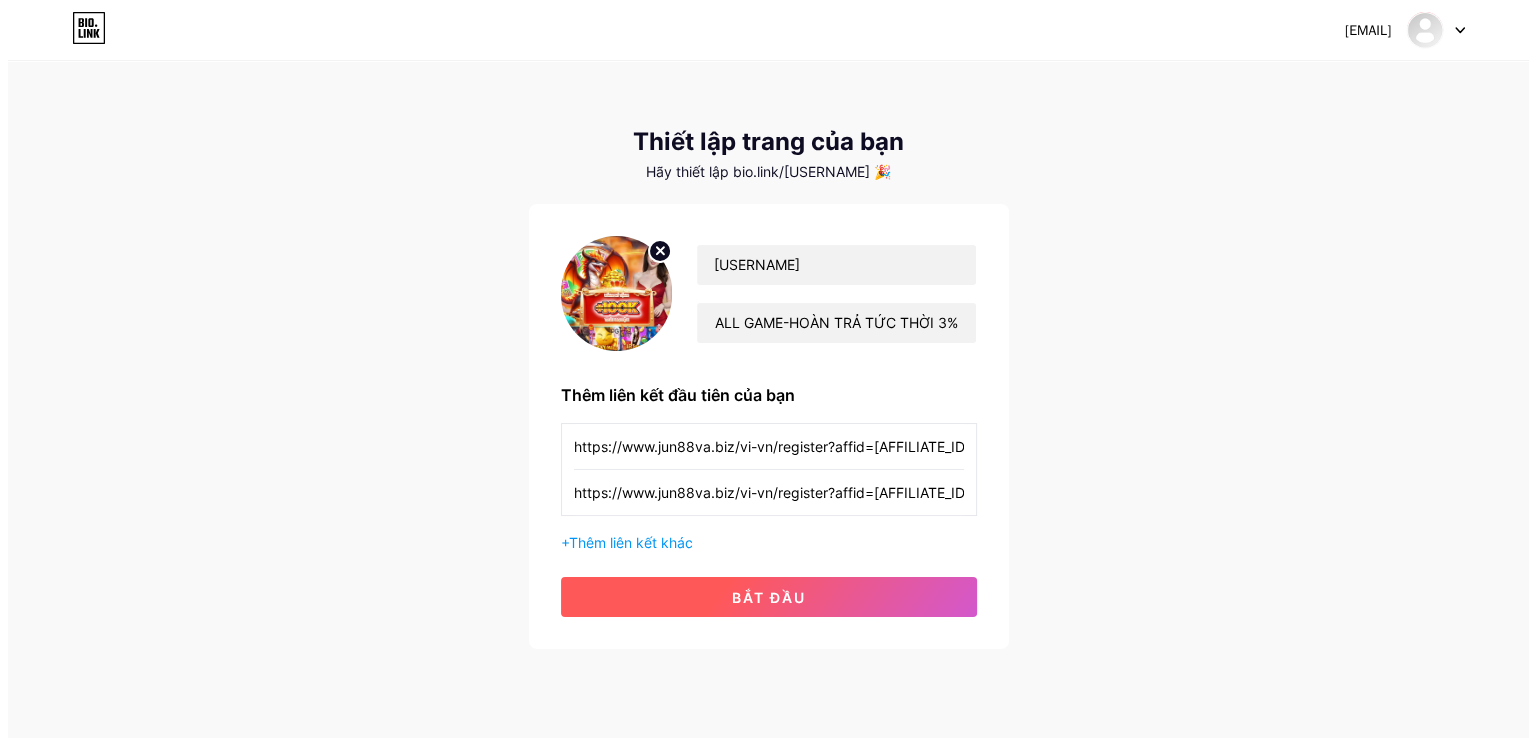 scroll, scrollTop: 0, scrollLeft: 0, axis: both 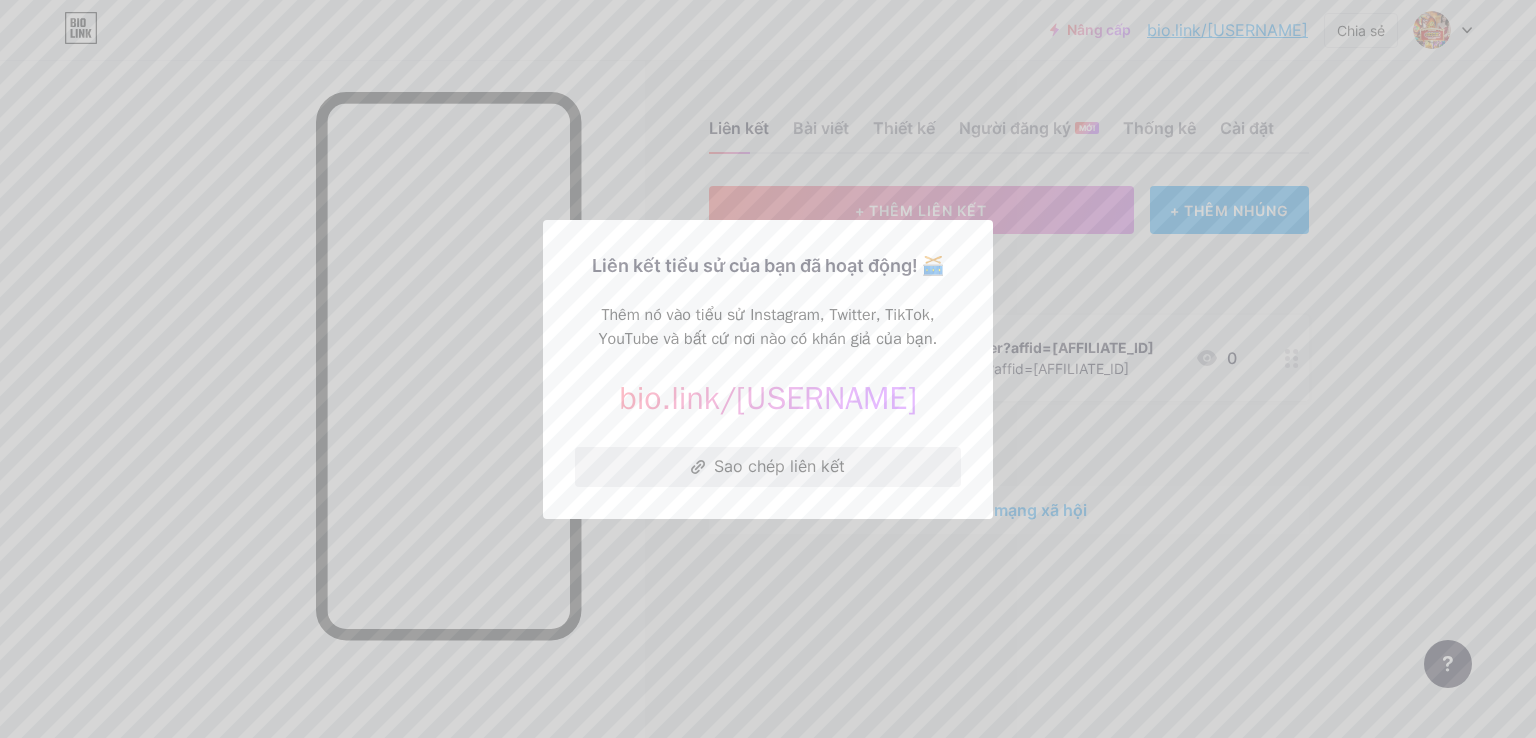 click on "Sao chép liên kết" at bounding box center (779, 466) 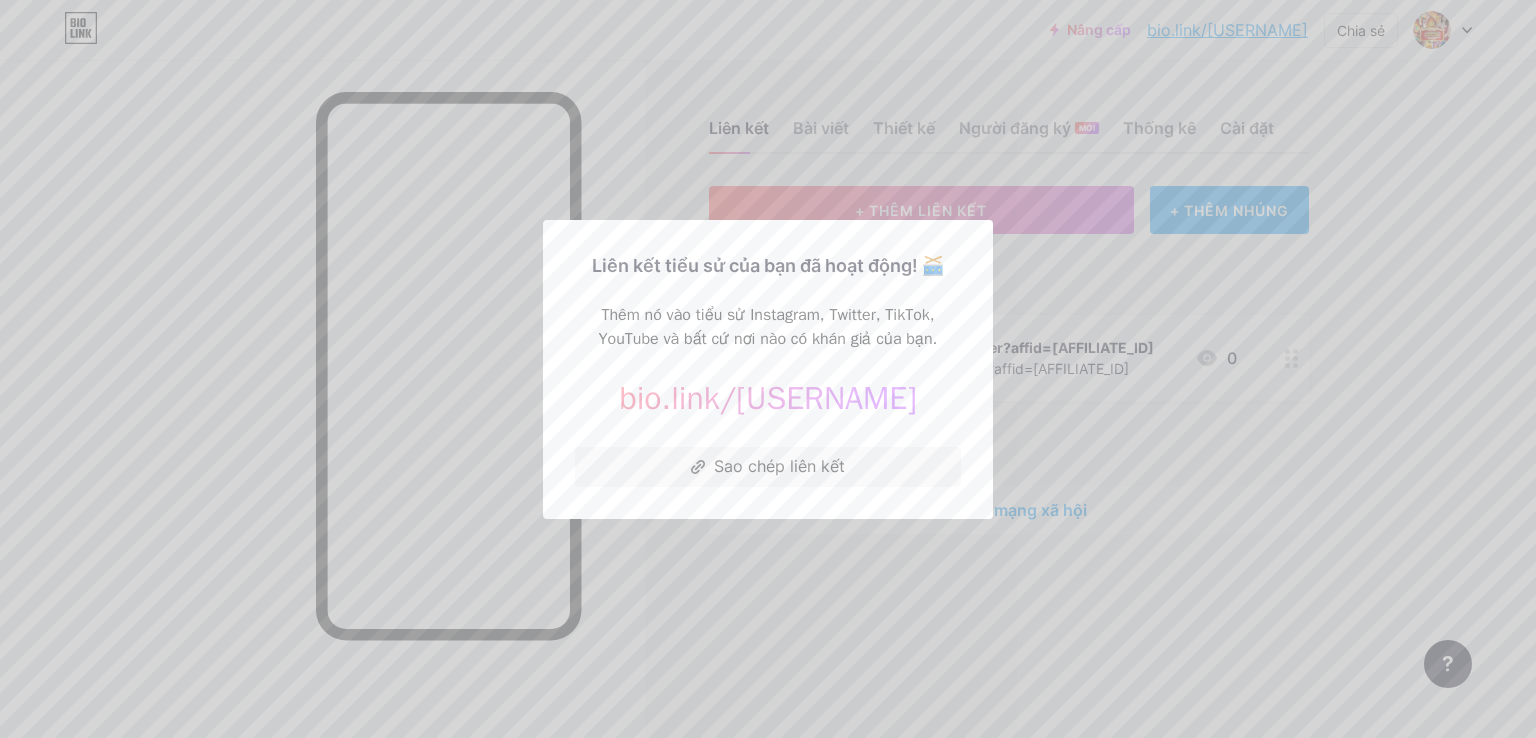 drag, startPoint x: 967, startPoint y: 297, endPoint x: 928, endPoint y: 290, distance: 39.623226 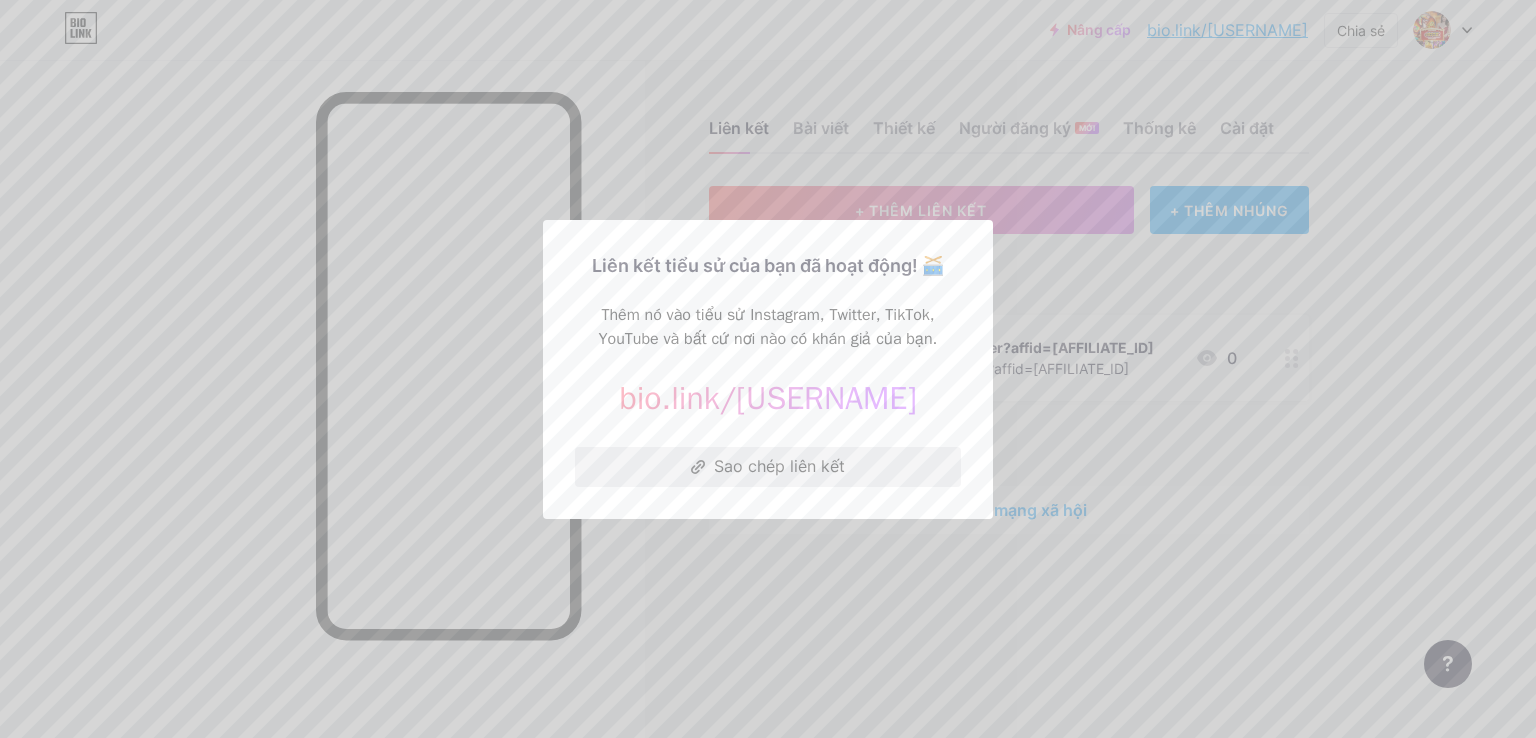 drag, startPoint x: 671, startPoint y: 473, endPoint x: 686, endPoint y: 469, distance: 15.524175 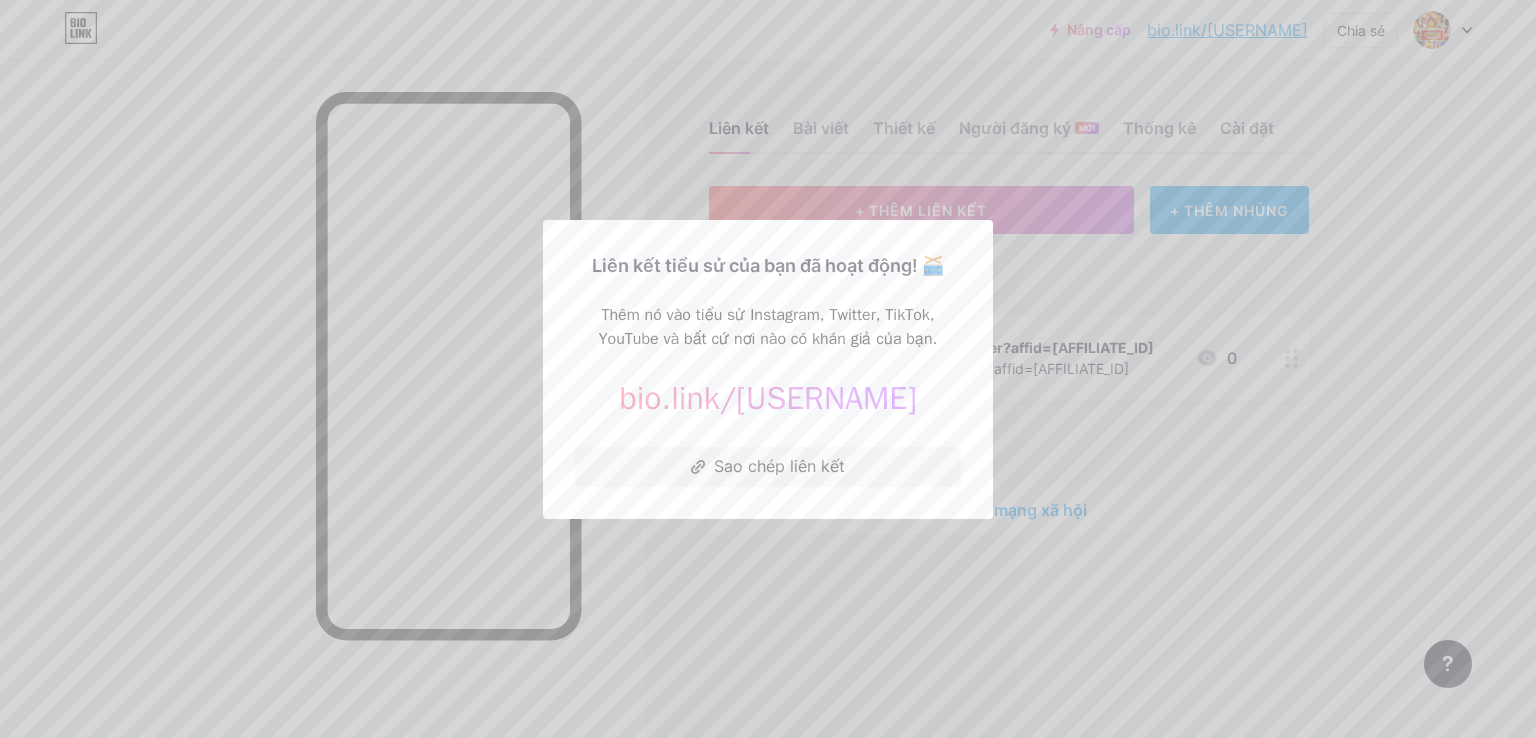 click on "Liên kết tiểu sử của bạn đã hoạt động! 🥁
Thêm nó vào tiểu sử Instagram, Twitter, TikTok, YouTube và bất cứ nơi nào có khán giả của bạn.
bio.link/[USERNAME]   https://bio.link/[USERNAME]     Sao chép liên kết" at bounding box center [768, 369] 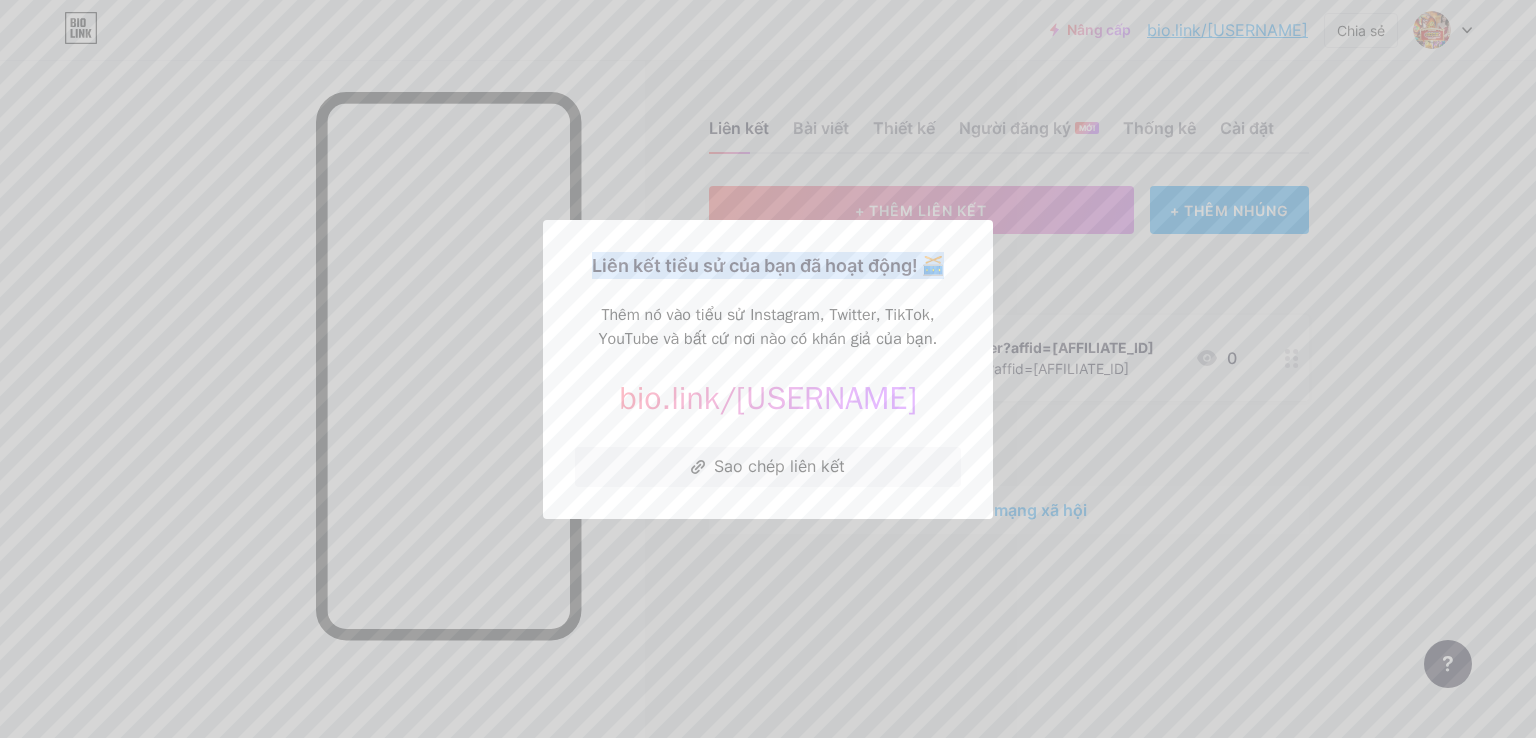 drag, startPoint x: 974, startPoint y: 258, endPoint x: 968, endPoint y: 313, distance: 55.326305 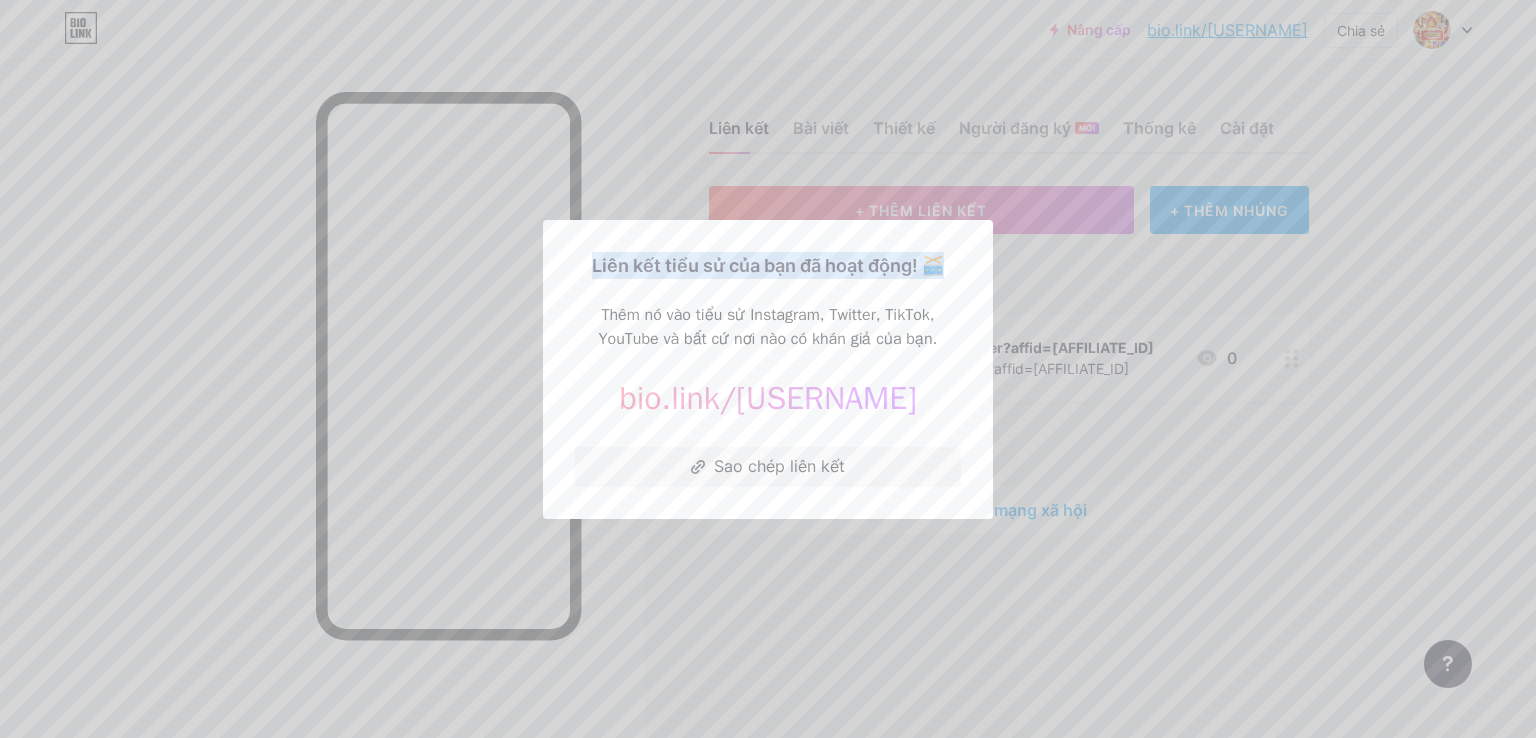 click on "Liên kết tiểu sử của bạn đã hoạt động! 🥁
Thêm nó vào tiểu sử Instagram, Twitter, TikTok, YouTube và bất cứ nơi nào có khán giả của bạn.
bio.link/[USERNAME]   https://bio.link/[USERNAME]     Sao chép liên kết" at bounding box center [768, 369] 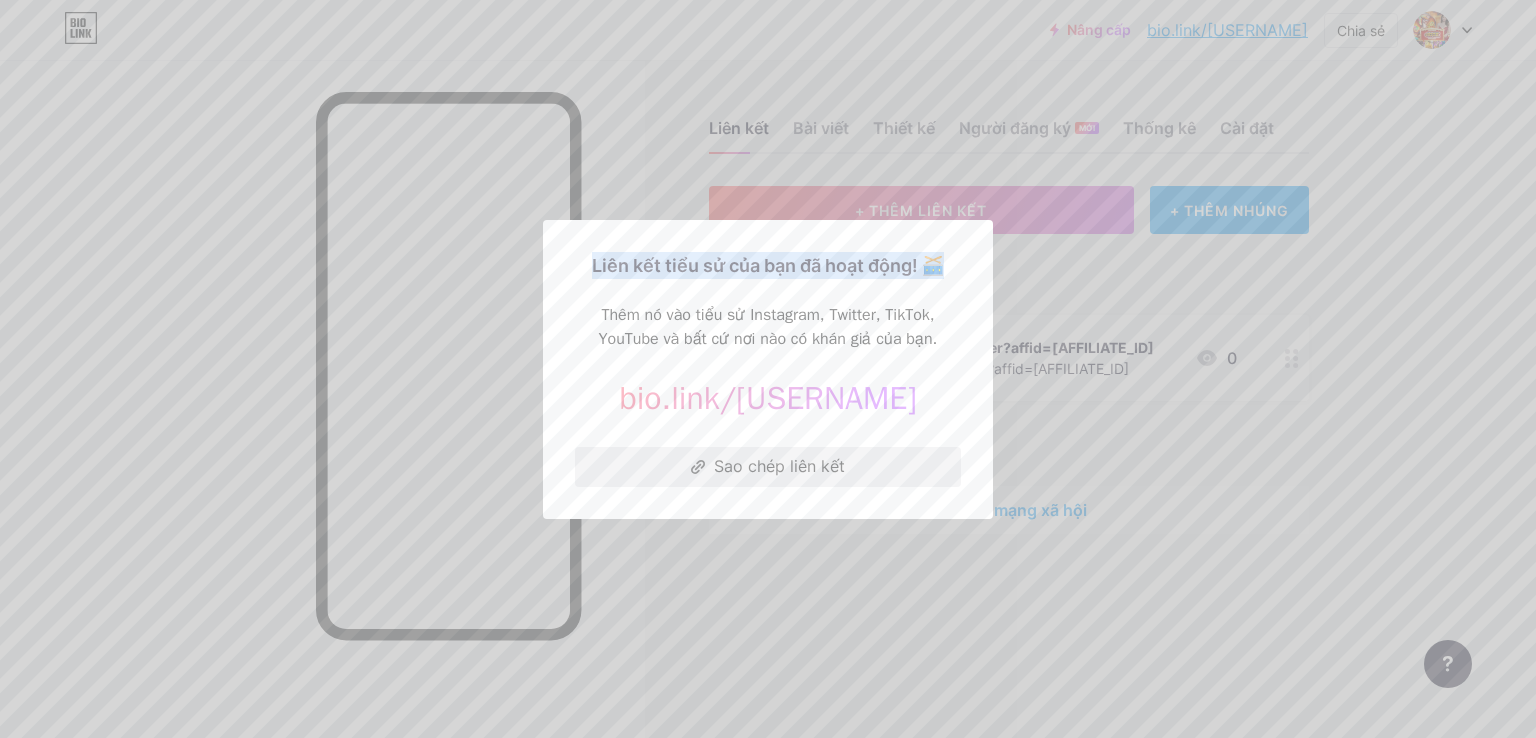 click on "Sao chép liên kết" at bounding box center (768, 467) 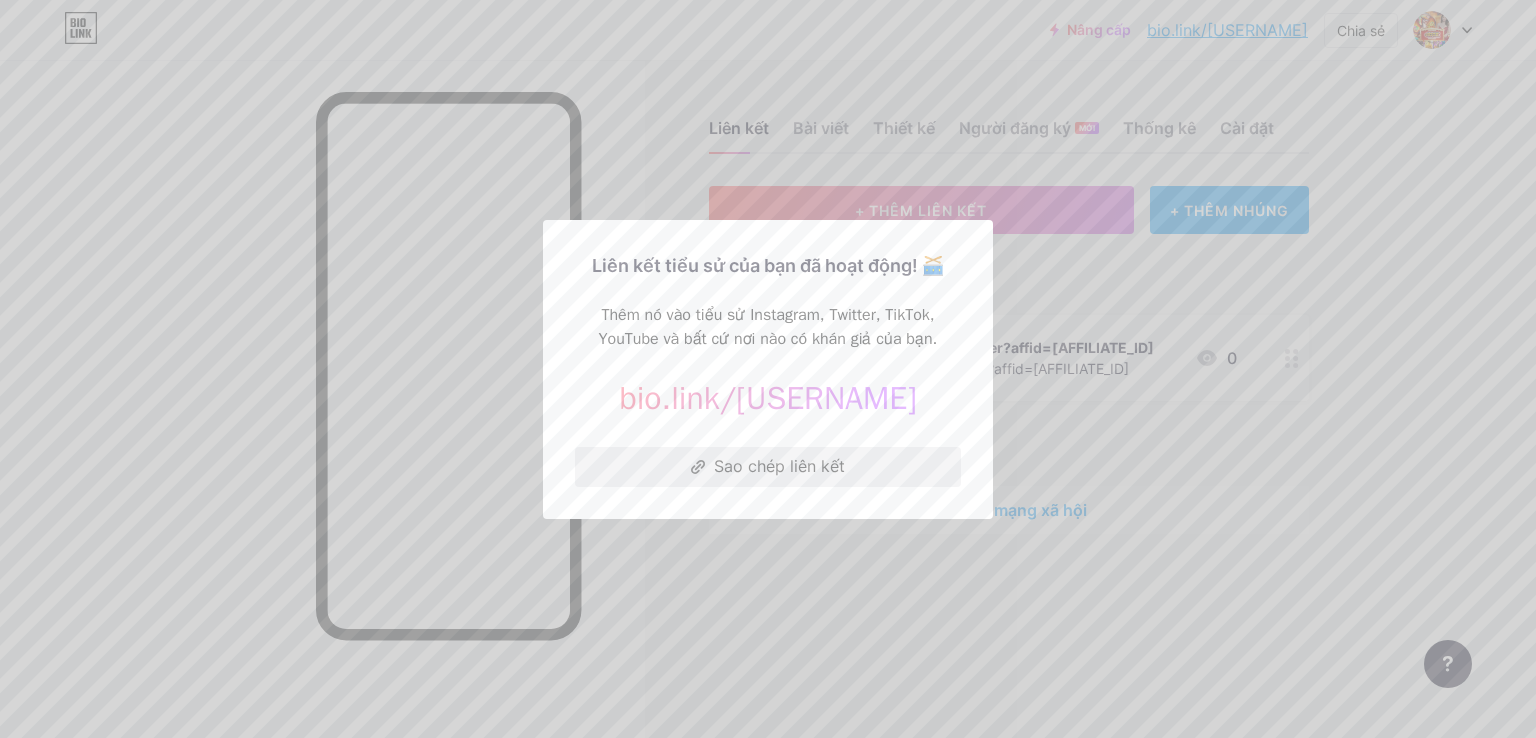 click on "Sao chép liên kết" at bounding box center [768, 467] 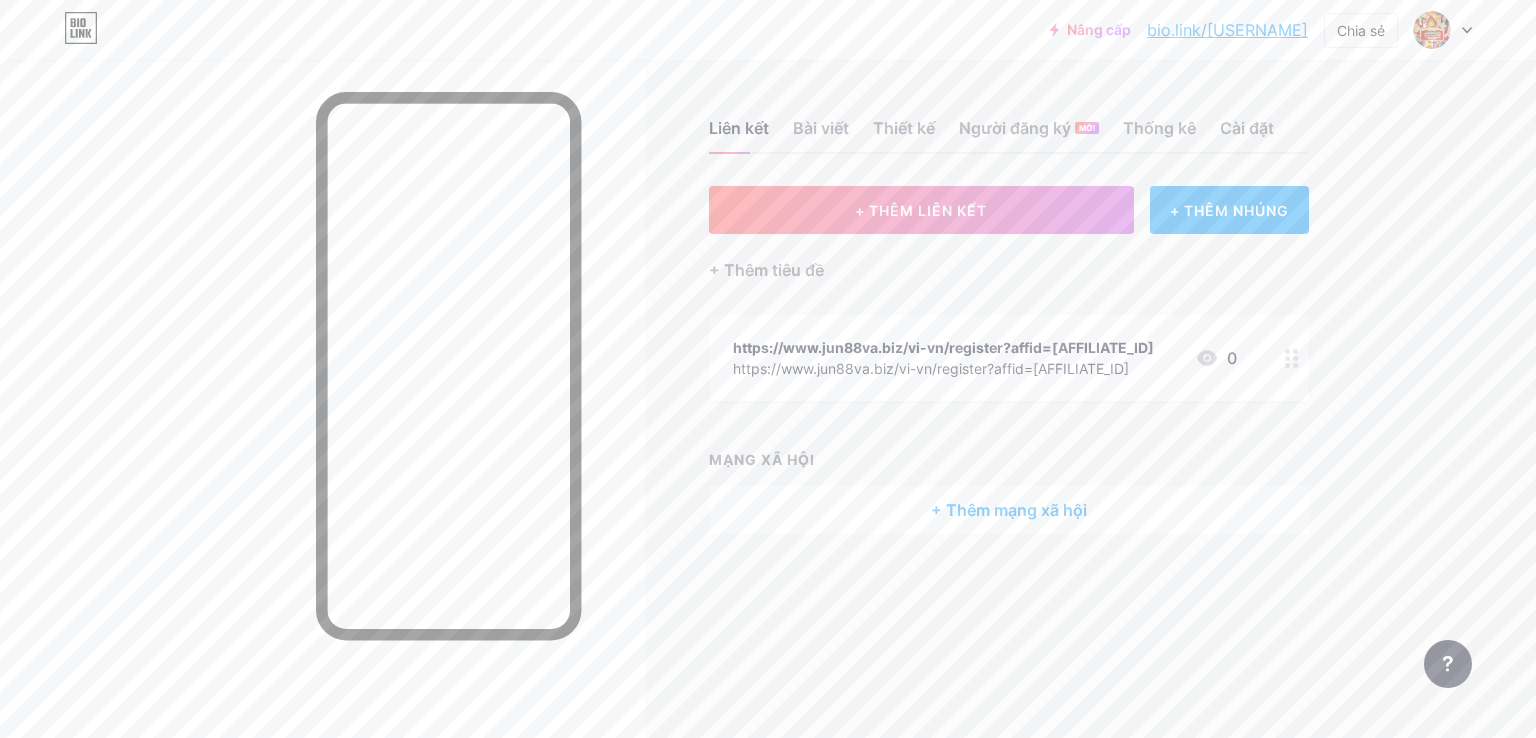 click 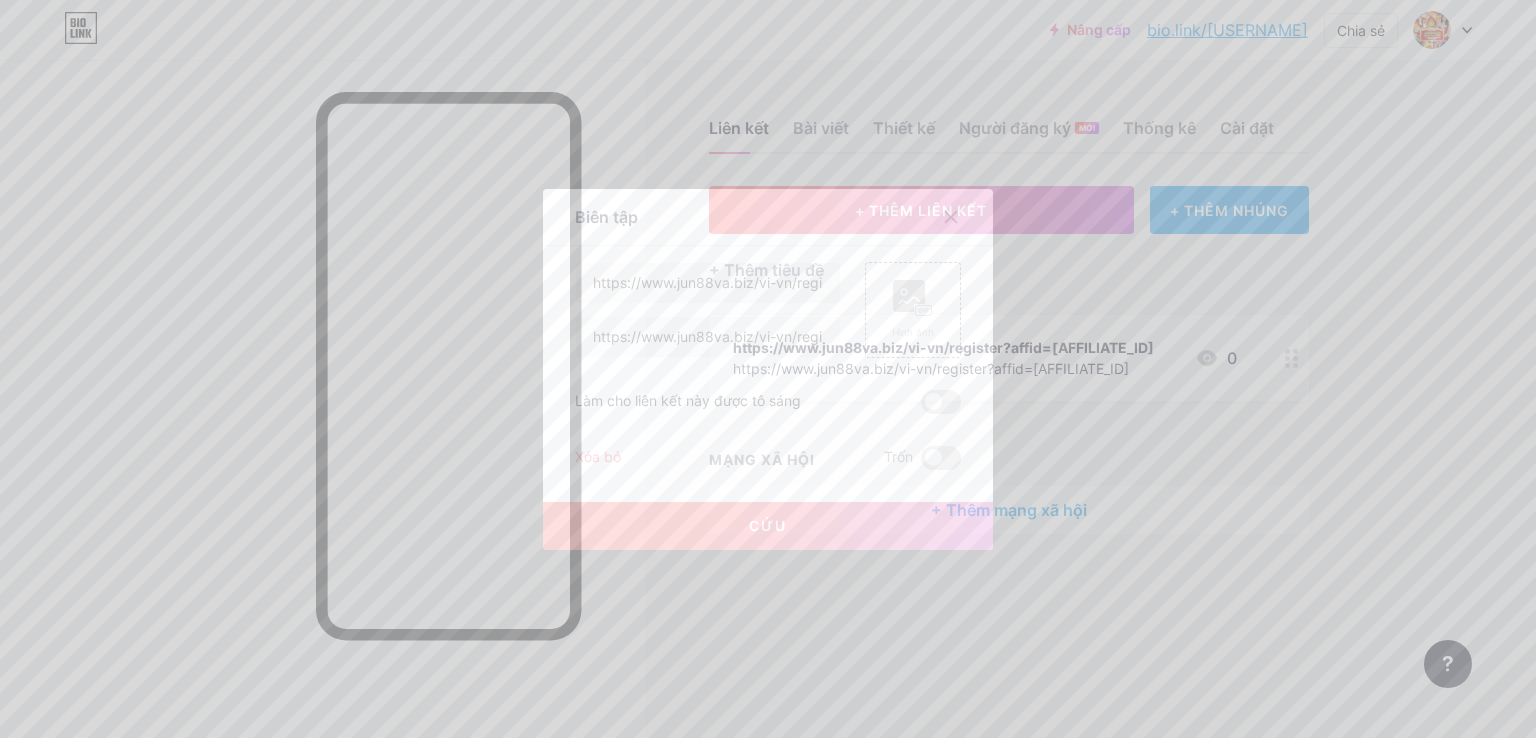 click 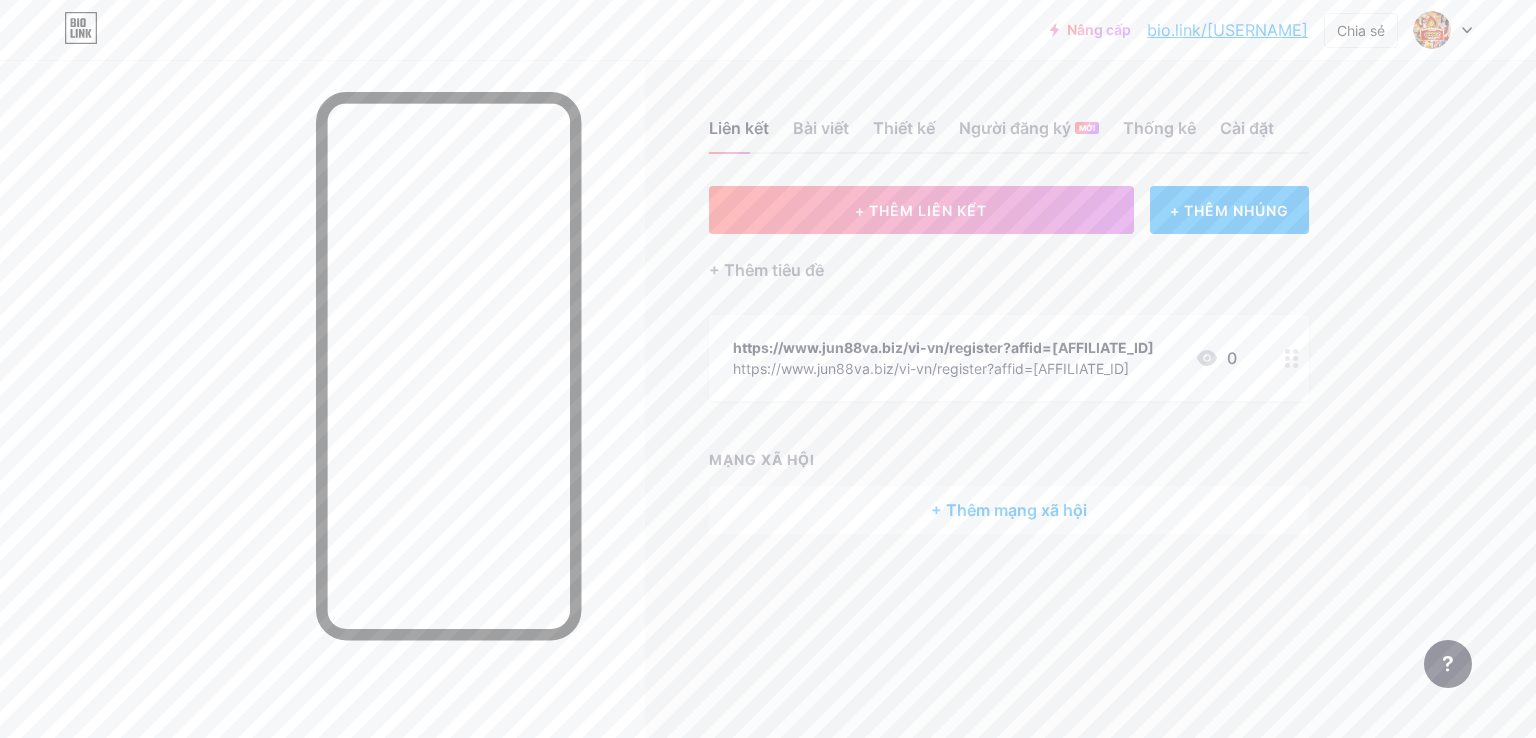 click 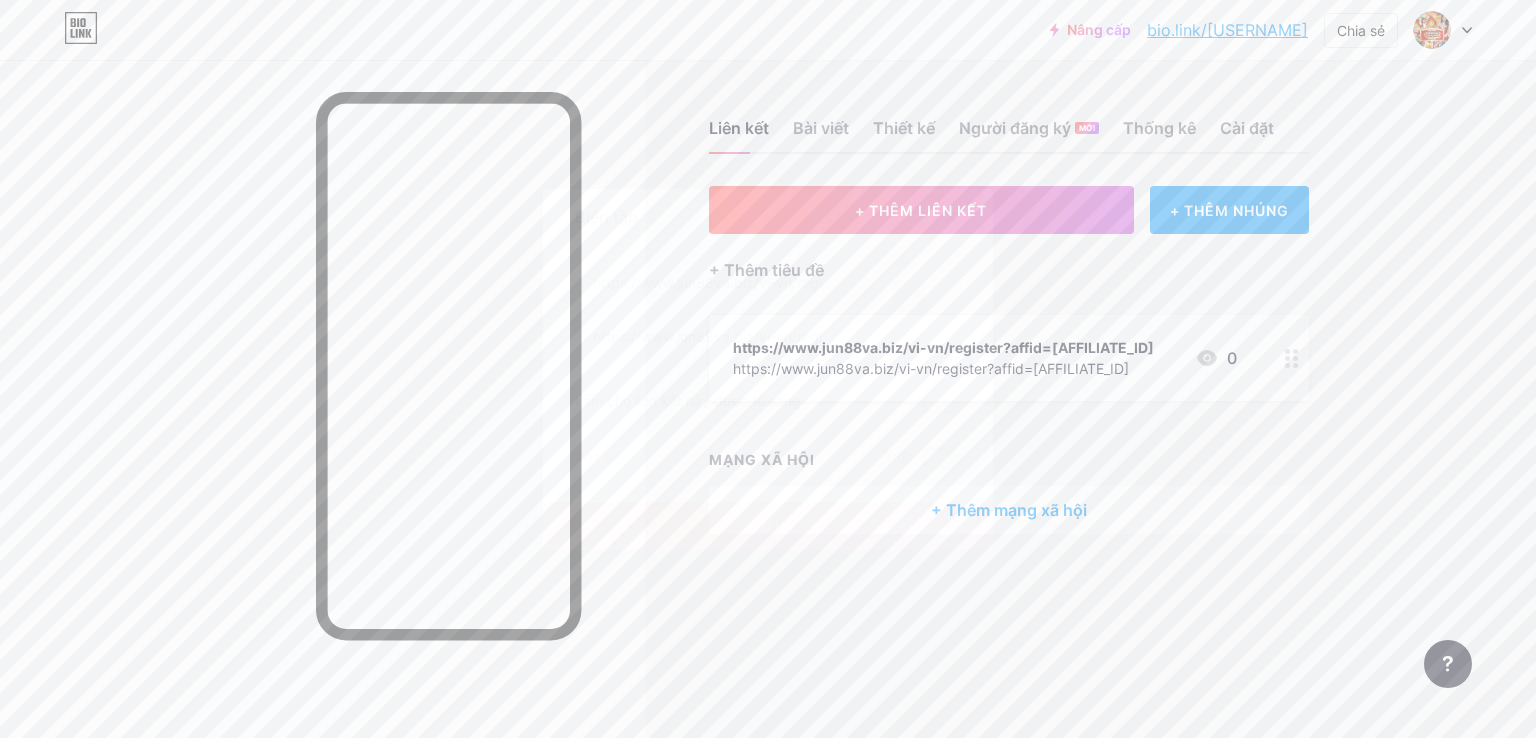 click on "Hình ảnh" at bounding box center [913, 310] 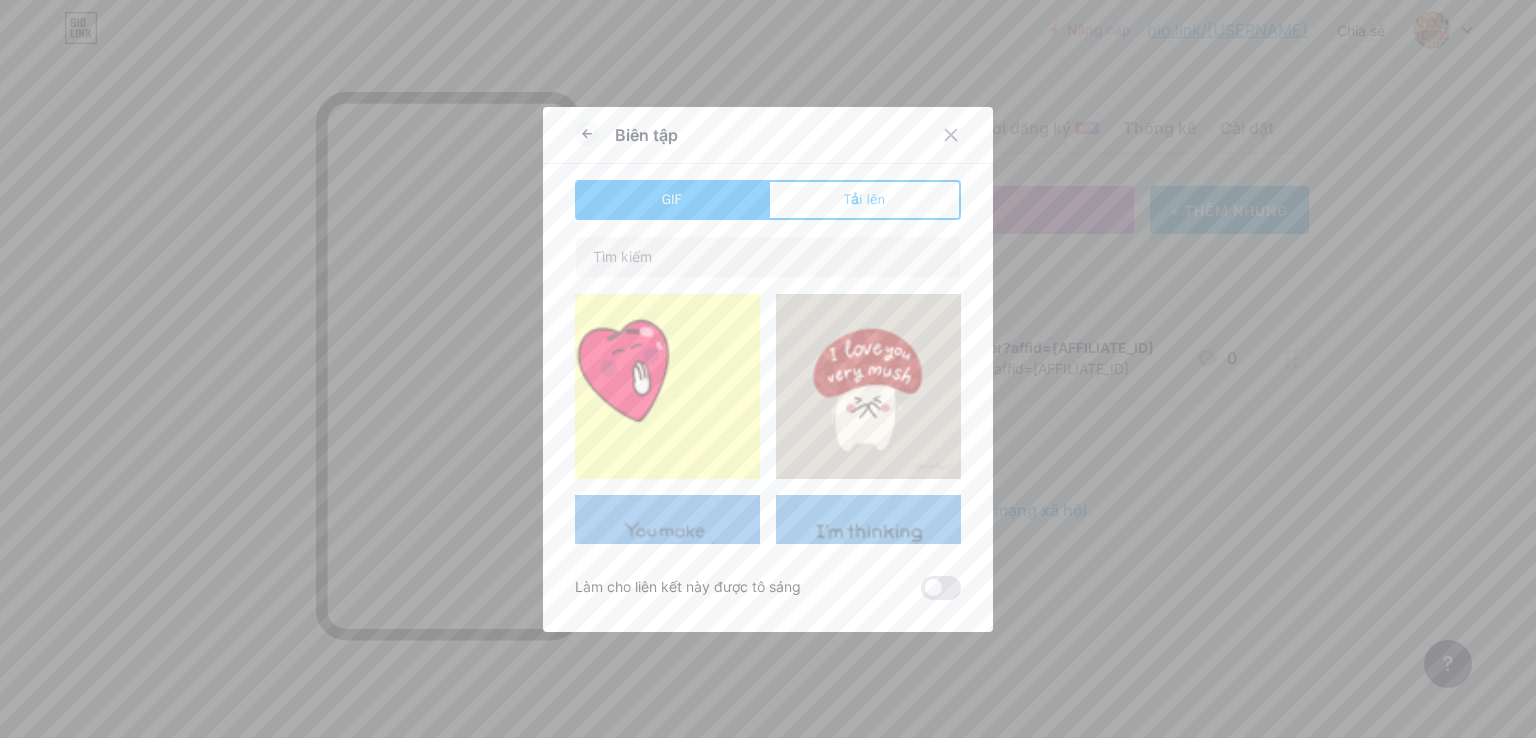 drag, startPoint x: 889, startPoint y: 211, endPoint x: 858, endPoint y: 209, distance: 31.06445 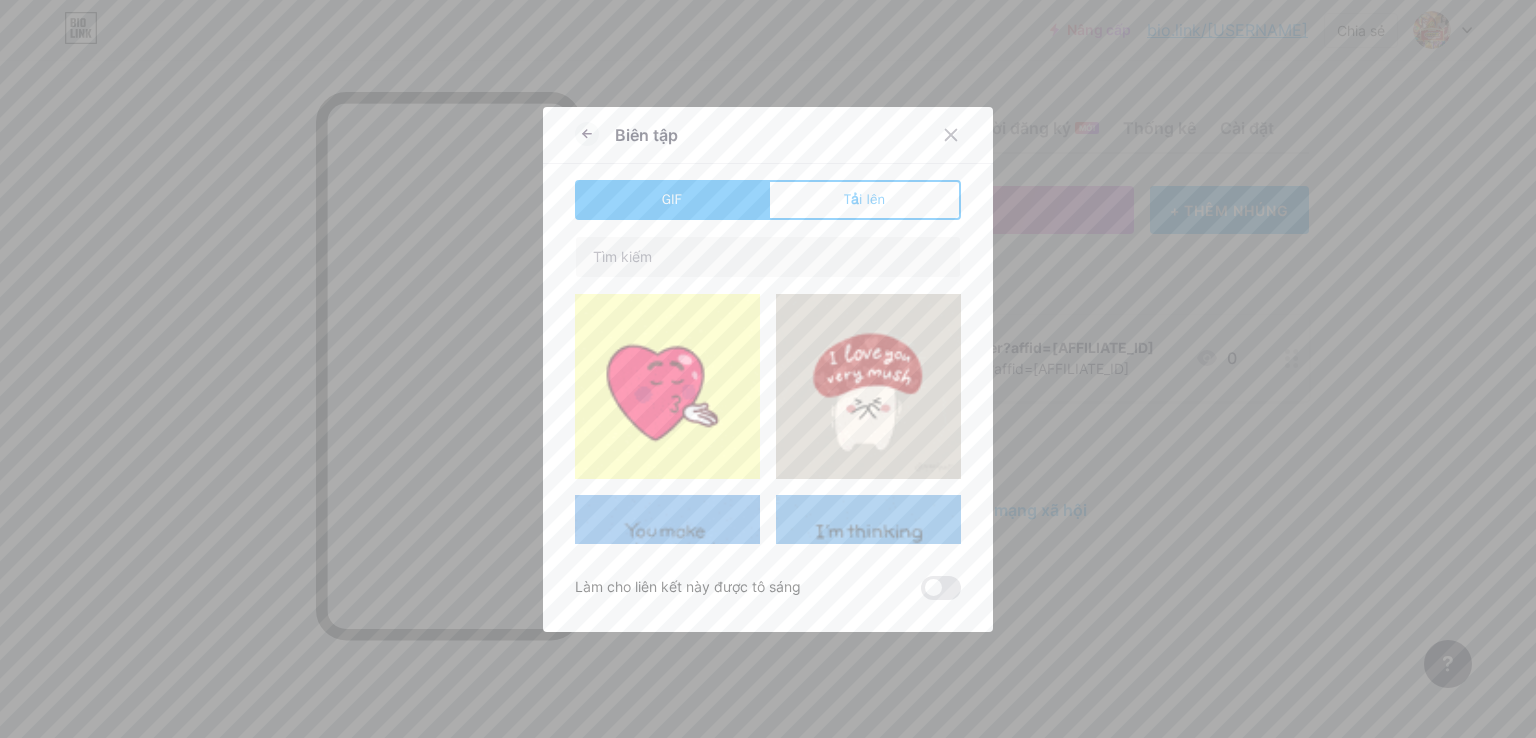 click on "Tải lên" at bounding box center (864, 200) 